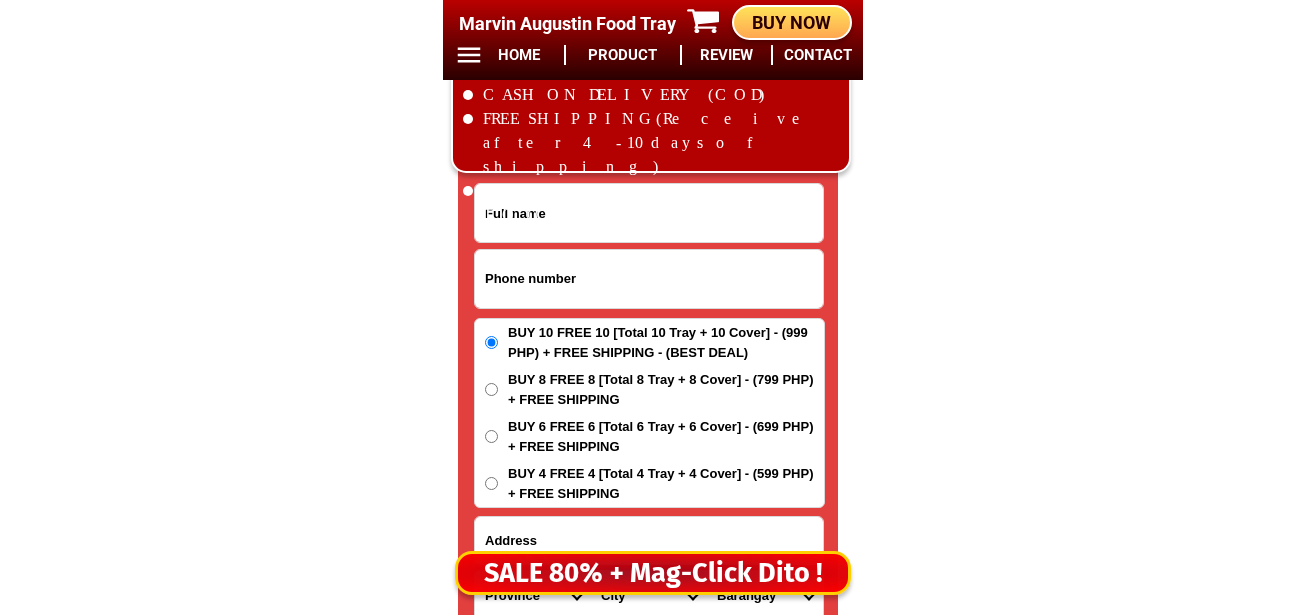 scroll, scrollTop: 16678, scrollLeft: 0, axis: vertical 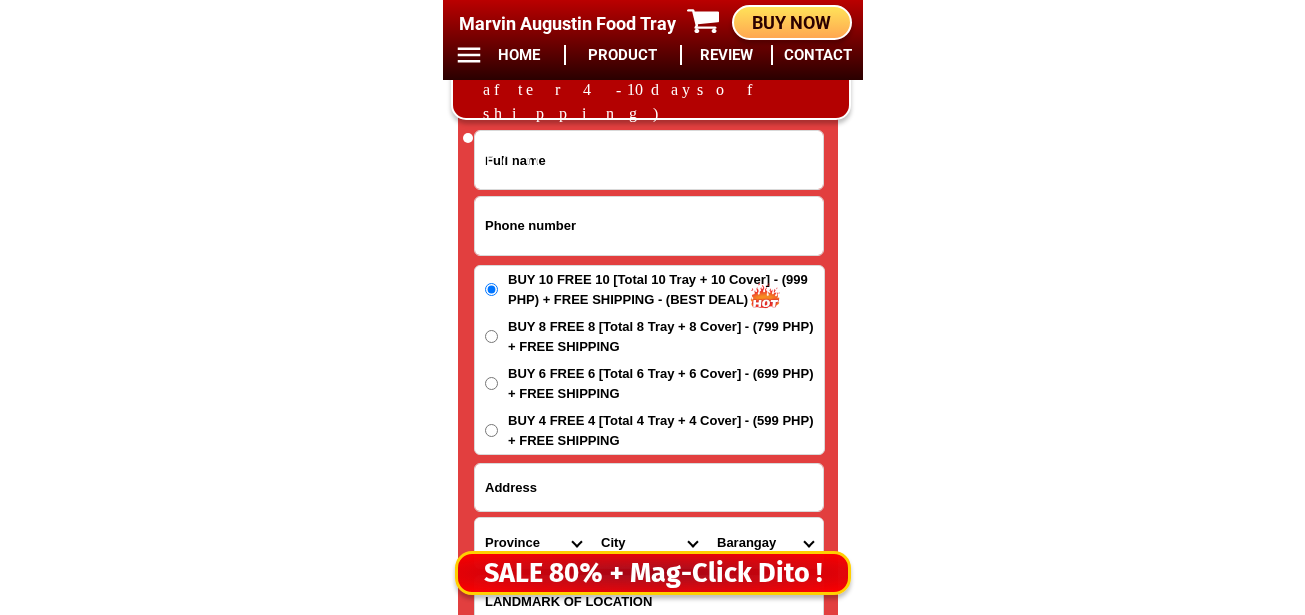 click at bounding box center [649, 226] 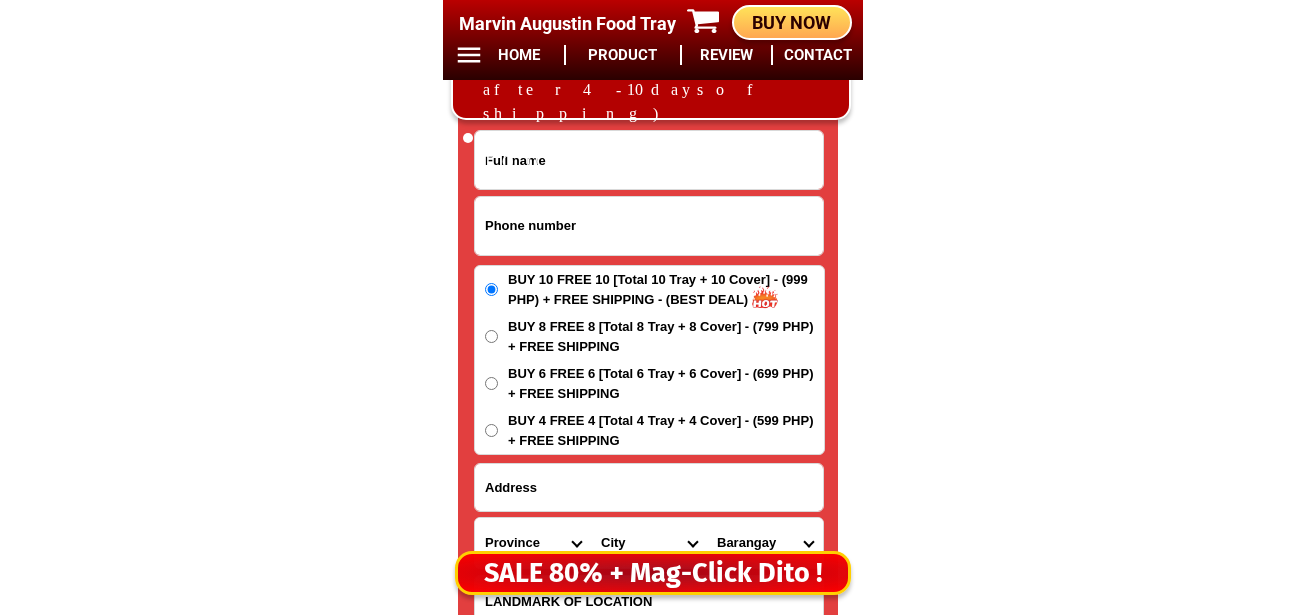 paste on "[PHONE]" 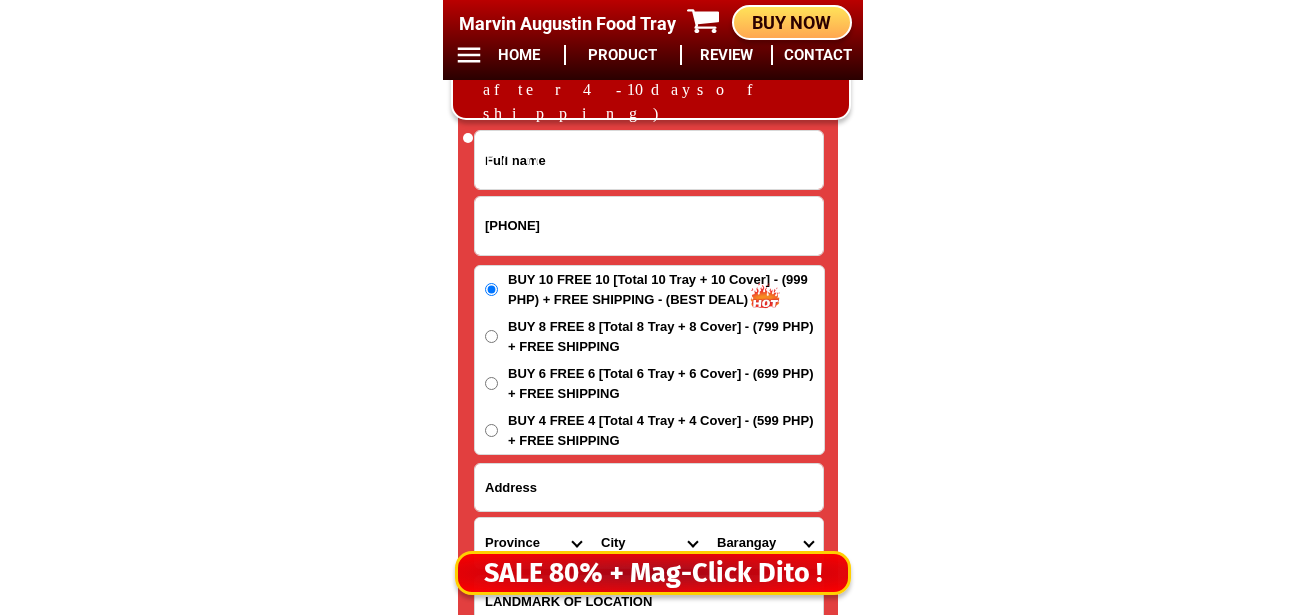 type on "[PHONE]" 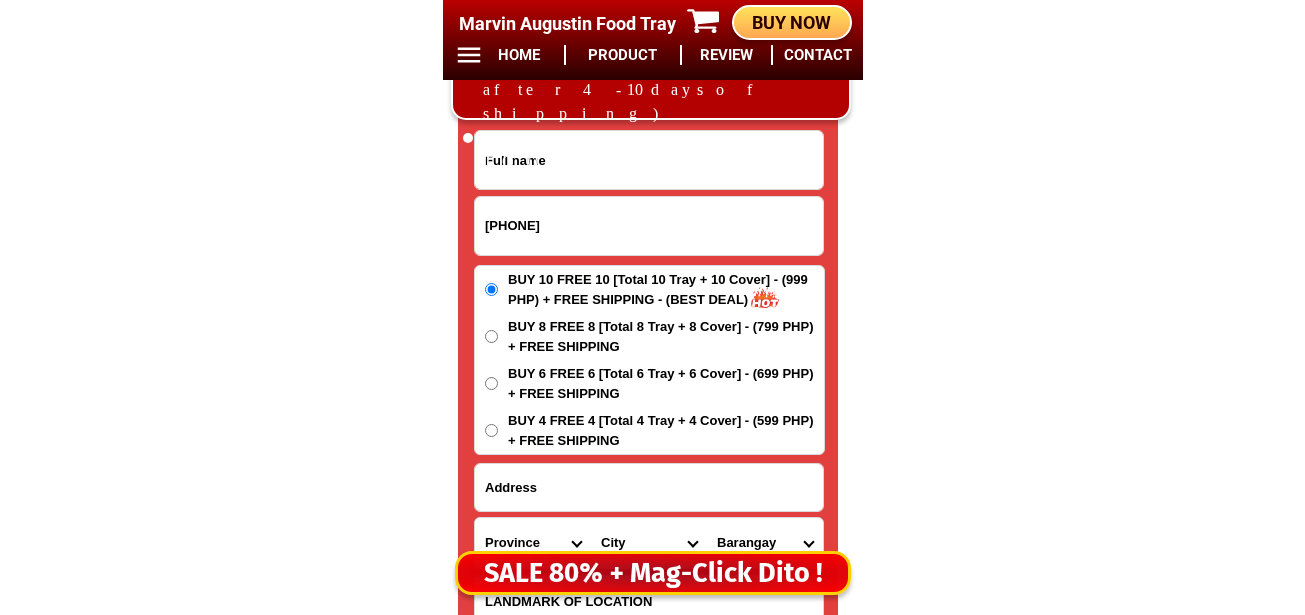 click at bounding box center [649, 160] 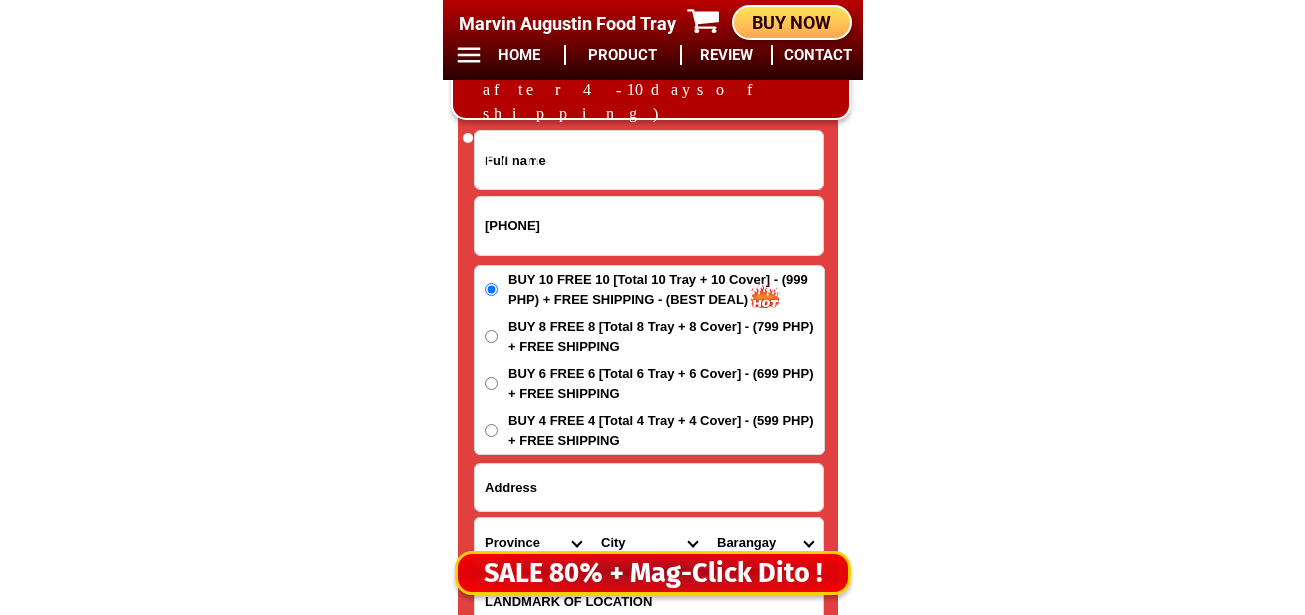 paste on "[PERSON]" 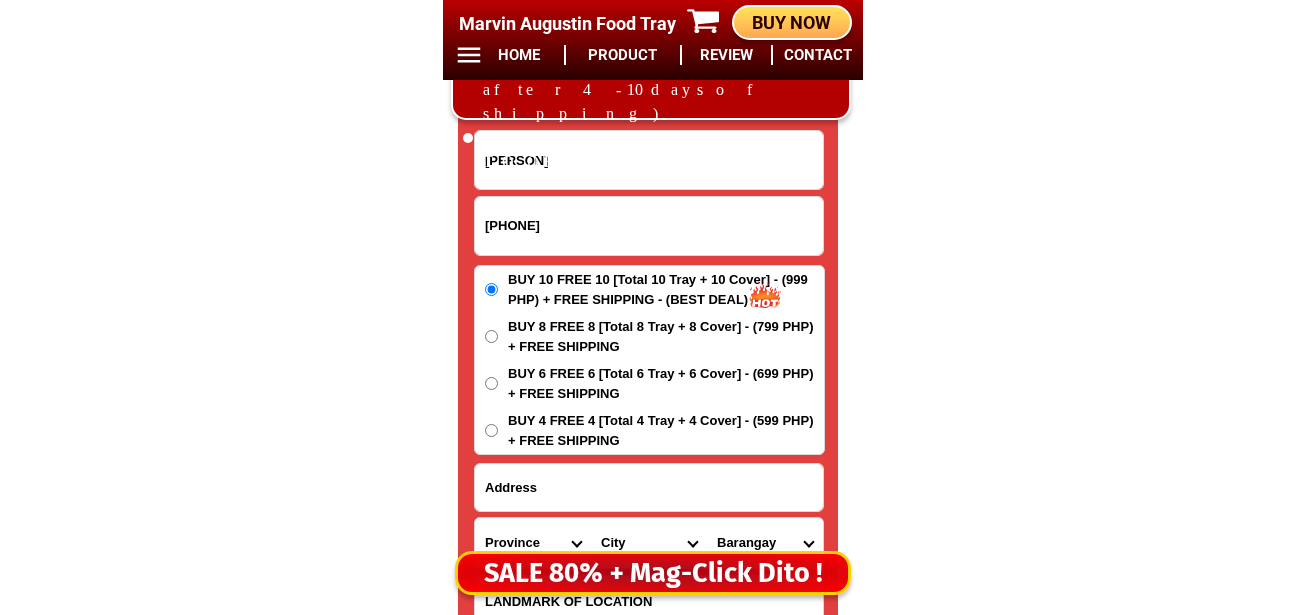 drag, startPoint x: 580, startPoint y: 155, endPoint x: 88, endPoint y: 214, distance: 495.52496 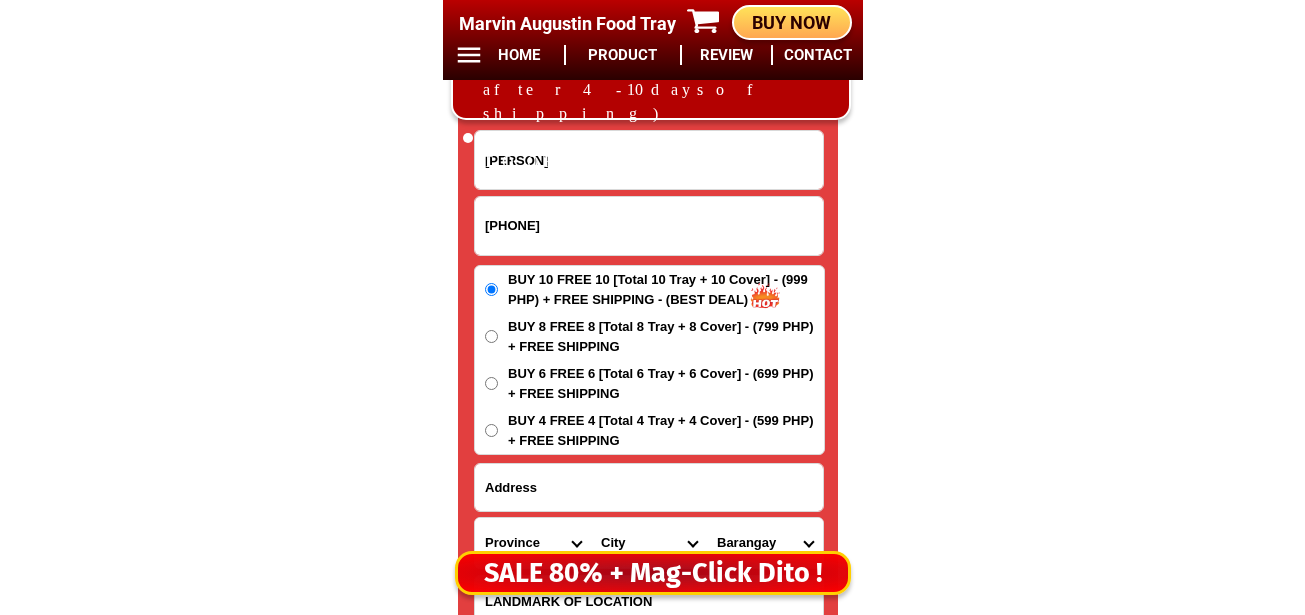 click on "BIG SALE TODAY ONLY BUY MORE SAVE MORE MONEY 80% OFF BUY 10 + FREE SHIPPING FREE 10 [PERSON] Food Tray CONTACT REVIEW PRODUCT HOME BUY NOW Product Information Type Made in Send from Food Tray Japan [CITY] [CITY] Details Material :  304 Stainless Steel Tray and PVC Flexible Lid
Product Size :  25.5 x 20 x 5,5 (cm)
Rolled Edge:  Prevent cut to hands
Healthy:  Anti-bacterial, anti-grease, non-stick, easy to clean
Usage:  Food preservation, food storage, baking trays, cooking trays, BBQ trays   FREE SHIPPING
BUY 10 GET 10   49 ONLY THIS WEEK 80% OFF FLASH SALE TODAY 00 Days 00 Hours 00 Minutes 00 Seconds Day Hour Minute Second BUY 10 GET 10 FREE SHIPPING + COD ₱999 Best Saving Buy 8 Get 8 ₱799 FREE SHIPPING + COD PHP 3,599 (80% off) Buy 6 Get 6 ₱699 FREE SHIPPING + COD [PERSON] [PHONE] ORDER NOW Province Abra Agusan-del-norte Agusan-del-sur Aklan Albay Antique Apayao Aurora Basilan Bataan Batanes Batangas Benguet Biliran Bohol Bukidnon Bulacan Cagayan Camarines-norte" at bounding box center (652, -6452) 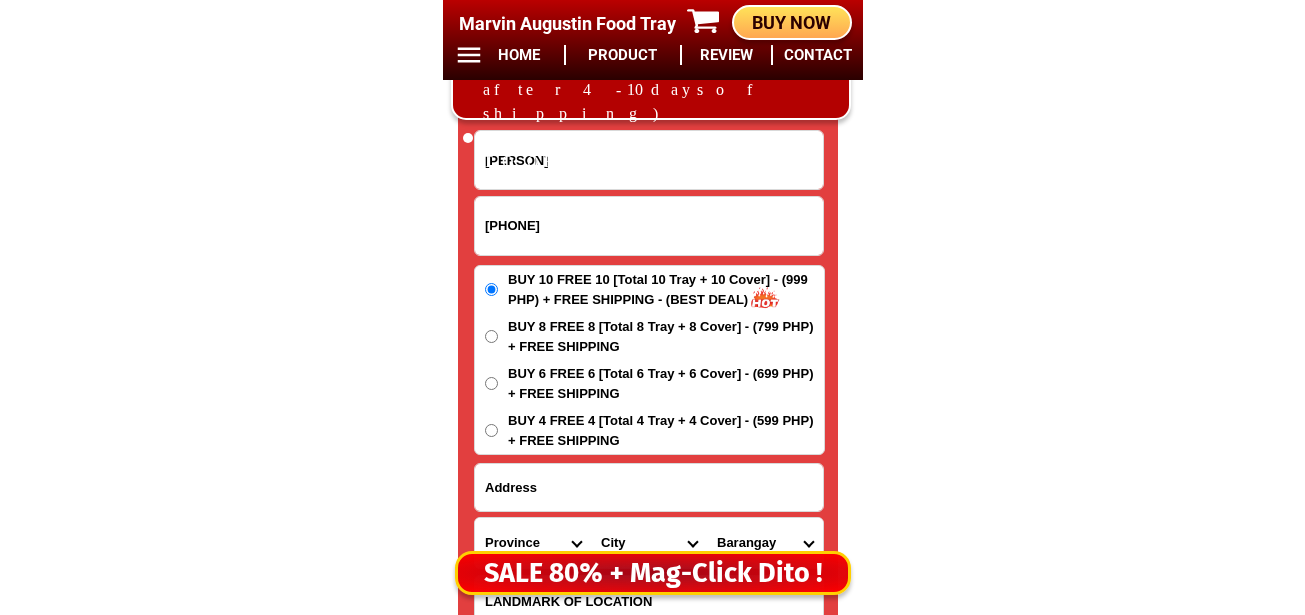 paste on "[PERSON]" 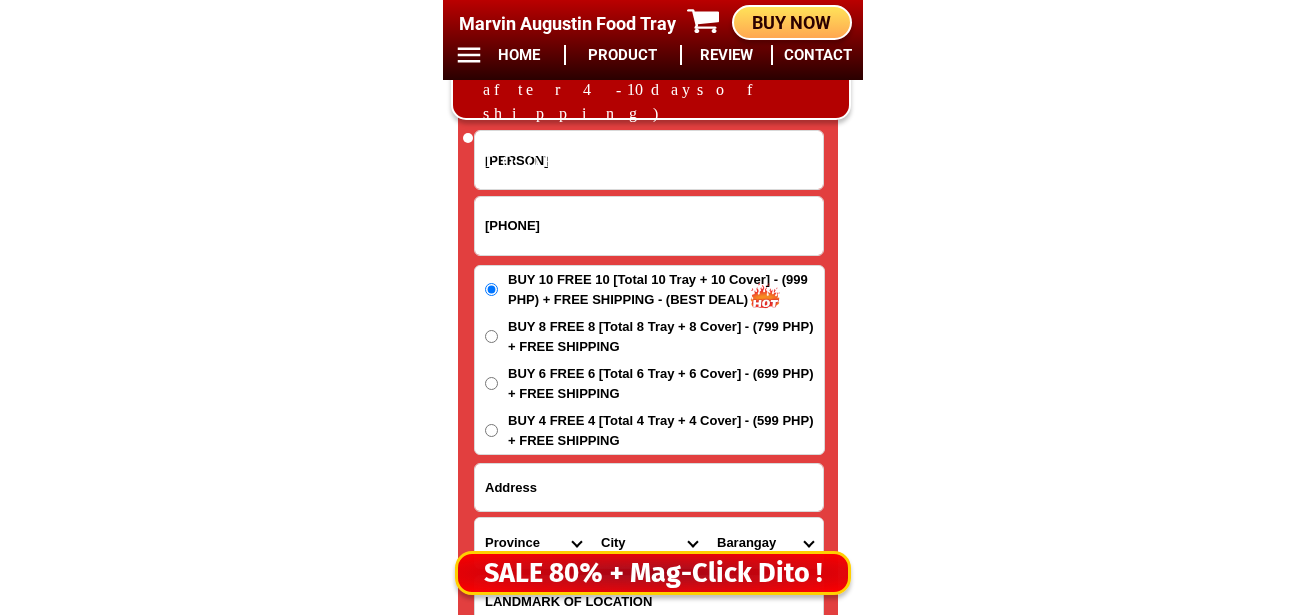type on "[PERSON]" 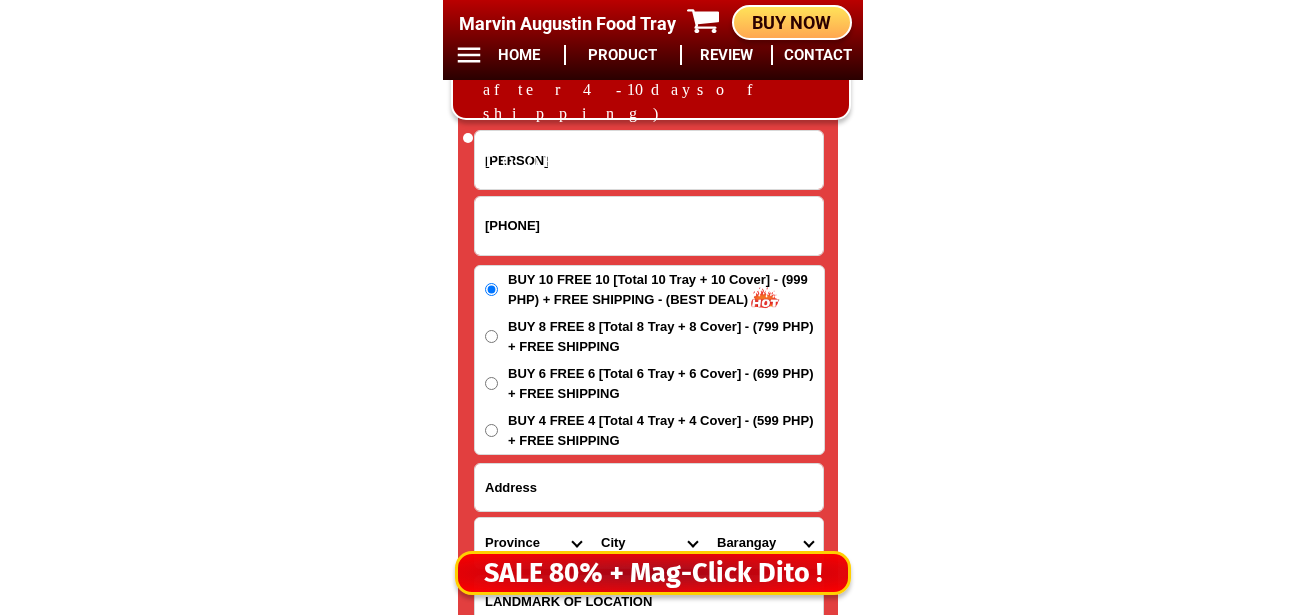 click at bounding box center (649, 487) 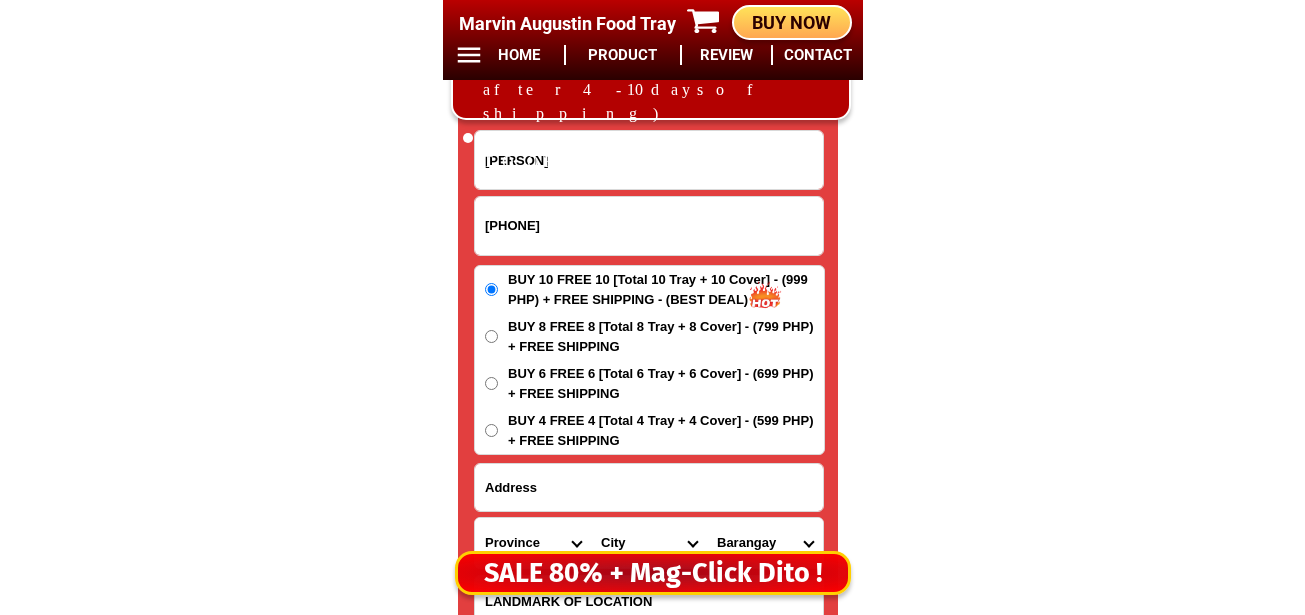 paste on "Son  1  barangay Duyog" 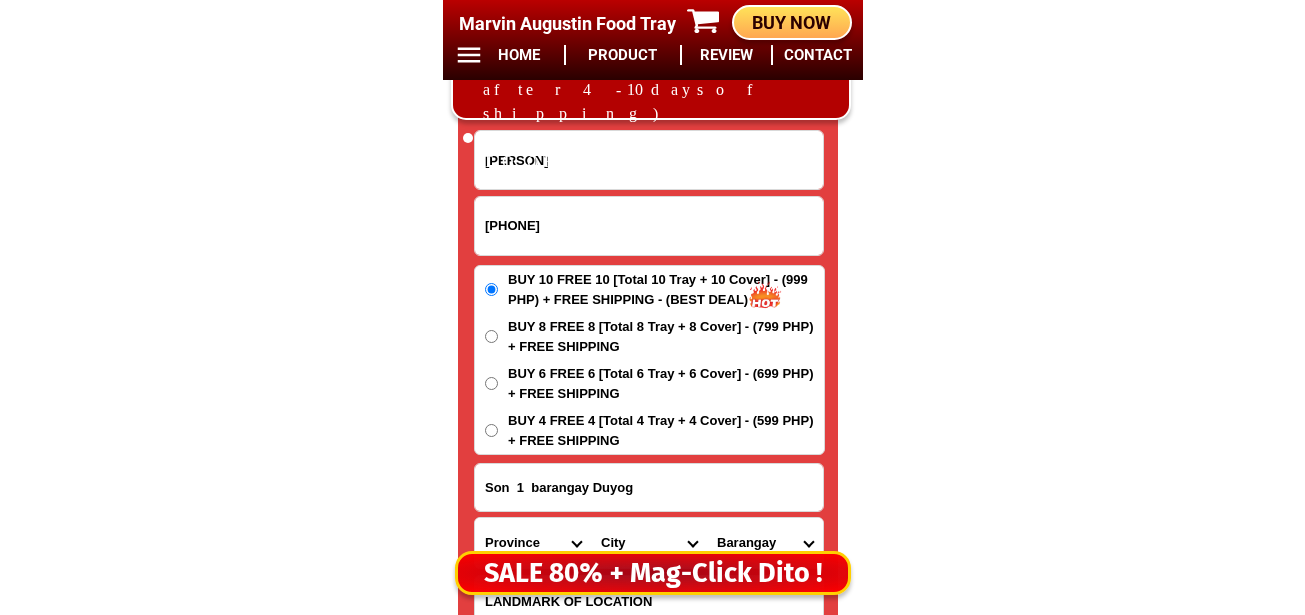 paste on "[LOCATION]" 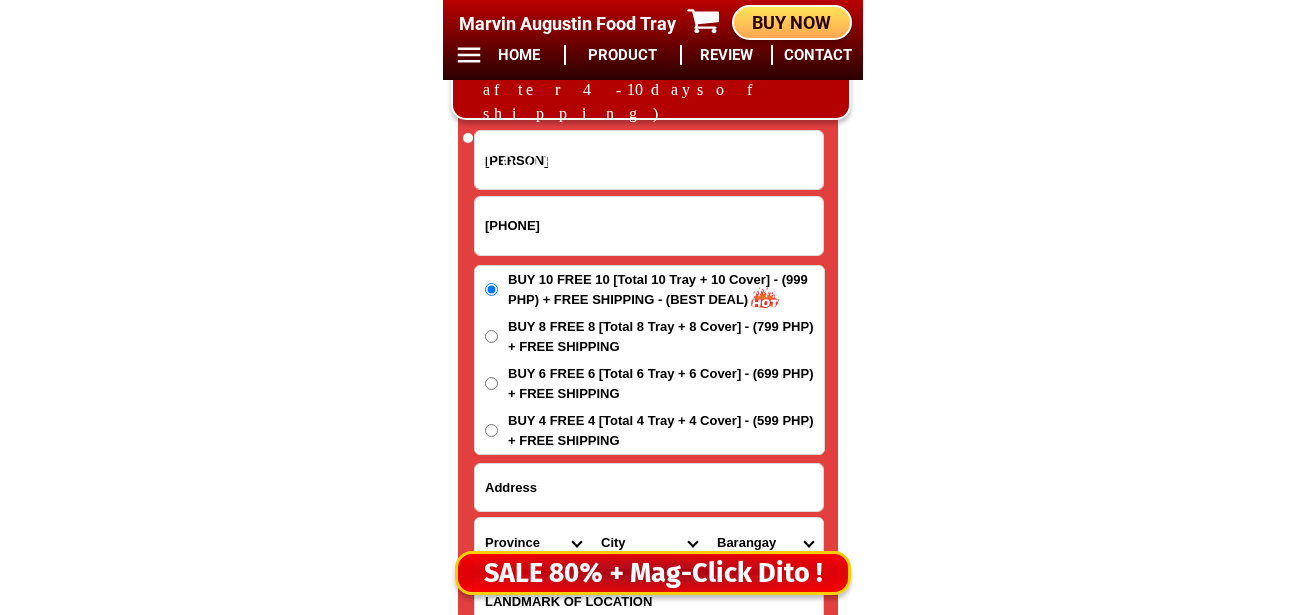 paste on "[PERSON] 1  barangay Duyog  [LOCATION]" 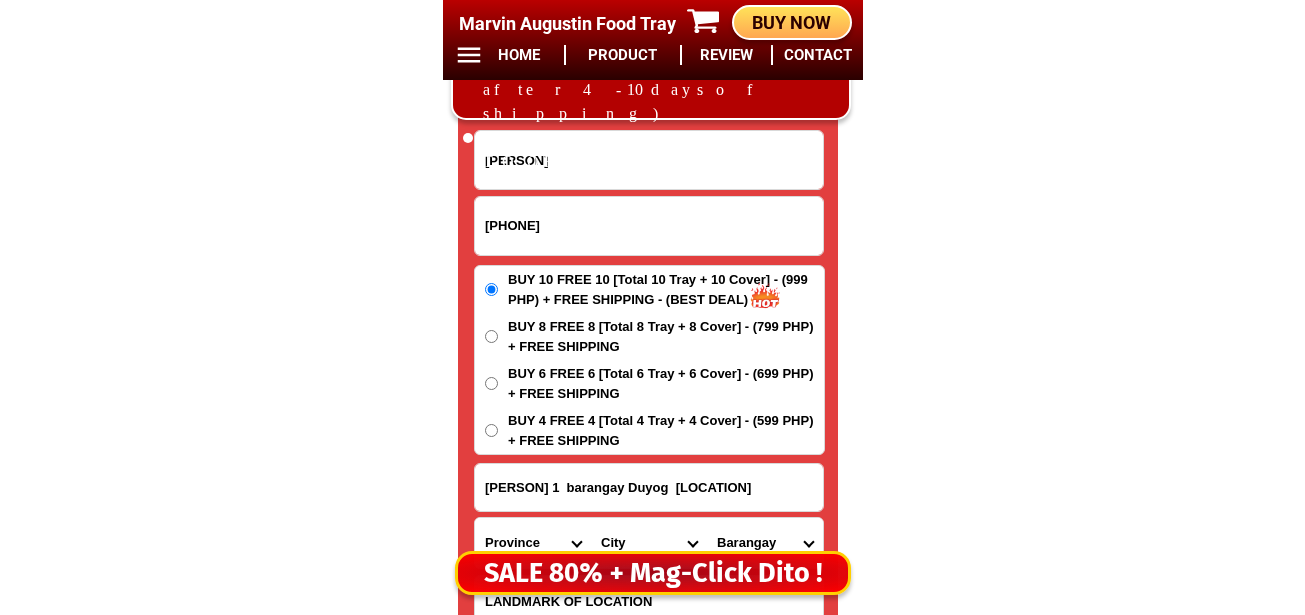 type on "[PERSON] 1  barangay Duyog  [LOCATION]" 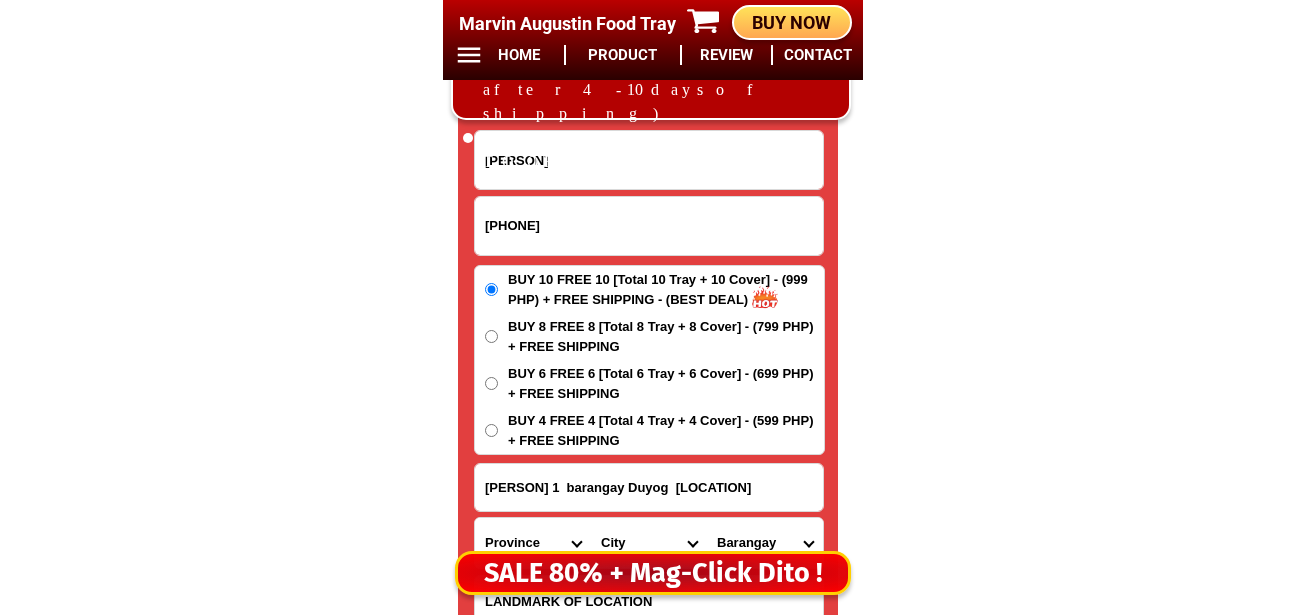 click on "Province Abra Agusan-del-norte Agusan-del-sur Aklan Albay Antique Apayao Aurora Basilan Bataan Batanes Batangas Benguet Biliran Bohol Bukidnon Bulacan Cagayan Camarines-norte Camarines-sur Camiguin Capiz Catanduanes Cavite Cebu Cotabato Davao-de-oro Davao-del-norte Davao-del-sur Davao-occidental Davao-oriental Dinagat-islands Eastern-samar Guimaras Ifugao Ilocos-norte Ilocos-sur Iloilo Isabela Kalinga La-union Laguna Lanao-del-norte Lanao-del-sur Leyte Maguindanao Marinduque Masbate Metro-manila Misamis-occidental Misamis-oriental Mountain-province Negros-occidental Negros-oriental Northern-samar Nueva-ecija Nueva-vizcaya Occidental-mindoro Oriental-mindoro Palawan Pampanga Pangasinan Quezon Quirino Rizal Romblon Sarangani Siquijor Sorsogon South-cotabato Southern-leyte Sultan-kudarat Sulu Surigao-del-norte Surigao-del-sur Tarlac Tawi-tawi Western-samar Zambales Zamboanga-del-norte Zamboanga-del-sur Zamboanga-sibugay" at bounding box center (533, 543) 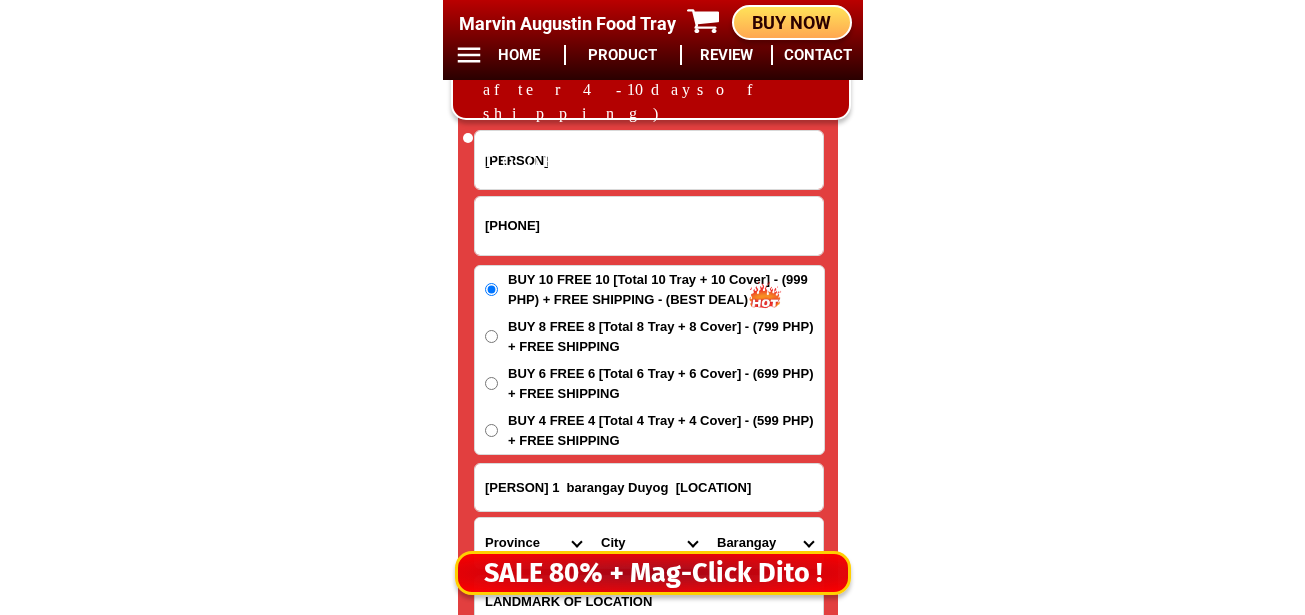 select on "63_199" 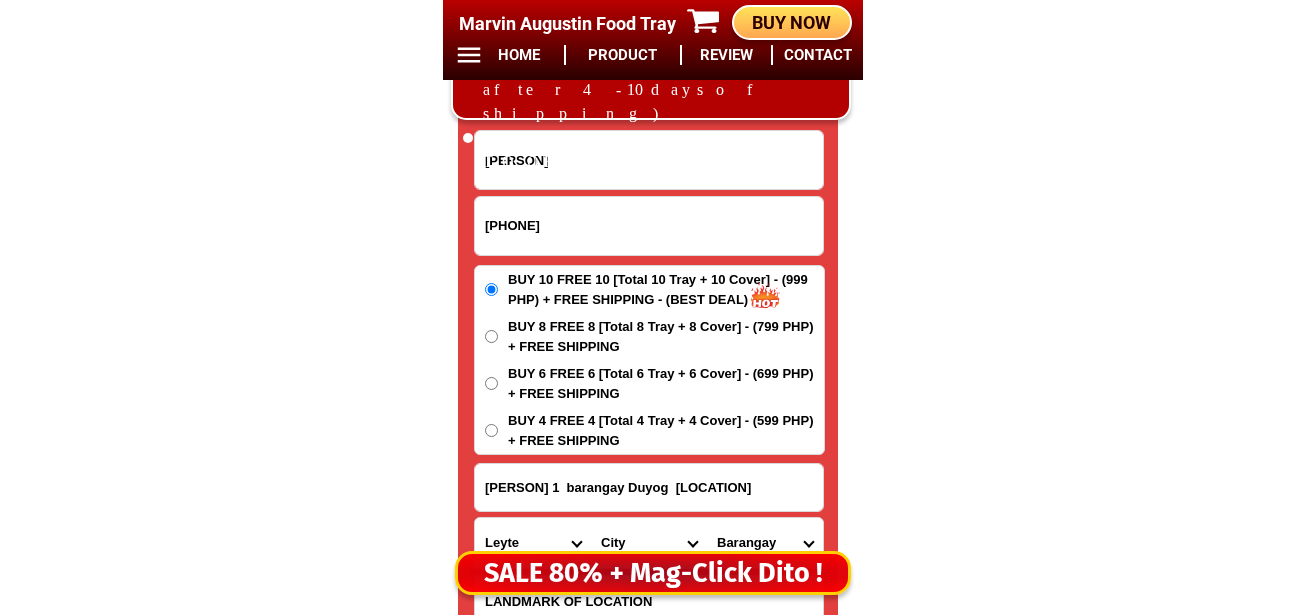 click on "Province Abra Agusan-del-norte Agusan-del-sur Aklan Albay Antique Apayao Aurora Basilan Bataan Batanes Batangas Benguet Biliran Bohol Bukidnon Bulacan Cagayan Camarines-norte Camarines-sur Camiguin Capiz Catanduanes Cavite Cebu Cotabato Davao-de-oro Davao-del-norte Davao-del-sur Davao-occidental Davao-oriental Dinagat-islands Eastern-samar Guimaras Ifugao Ilocos-norte Ilocos-sur Iloilo Isabela Kalinga La-union Laguna Lanao-del-norte Lanao-del-sur Leyte Maguindanao Marinduque Masbate Metro-manila Misamis-occidental Misamis-oriental Mountain-province Negros-occidental Negros-oriental Northern-samar Nueva-ecija Nueva-vizcaya Occidental-mindoro Oriental-mindoro Palawan Pampanga Pangasinan Quezon Quirino Rizal Romblon Sarangani Siquijor Sorsogon South-cotabato Southern-leyte Sultan-kudarat Sulu Surigao-del-norte Surigao-del-sur Tarlac Tawi-tawi Western-samar Zambales Zamboanga-del-norte Zamboanga-del-sur Zamboanga-sibugay" at bounding box center (533, 543) 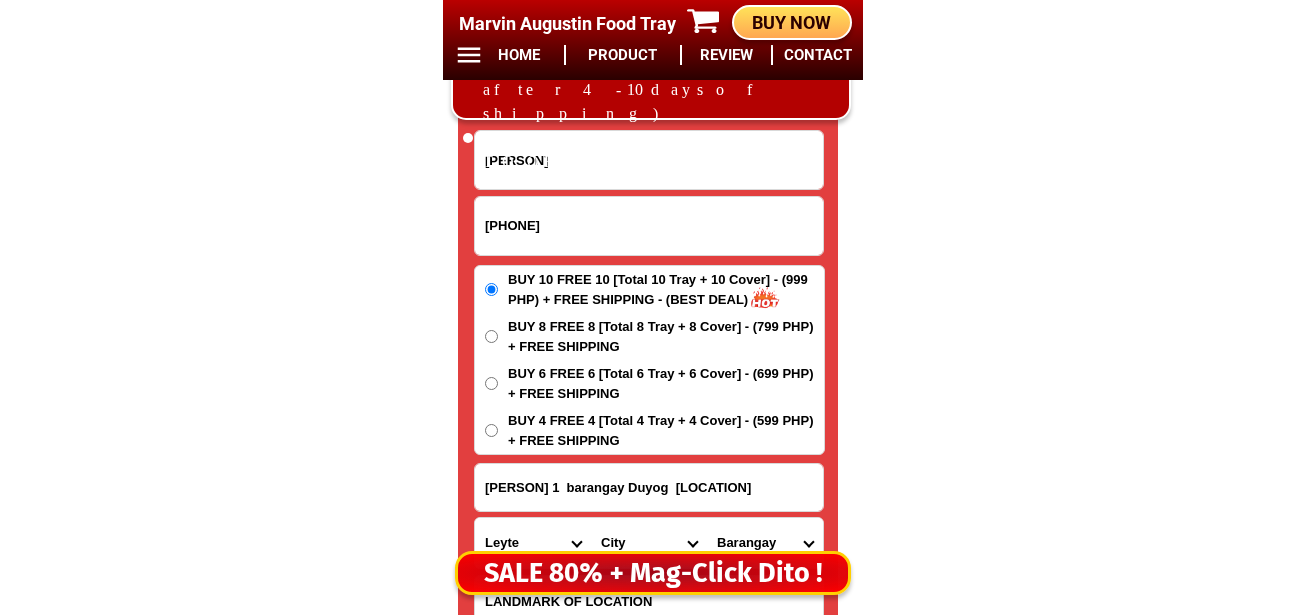 scroll, scrollTop: 16778, scrollLeft: 0, axis: vertical 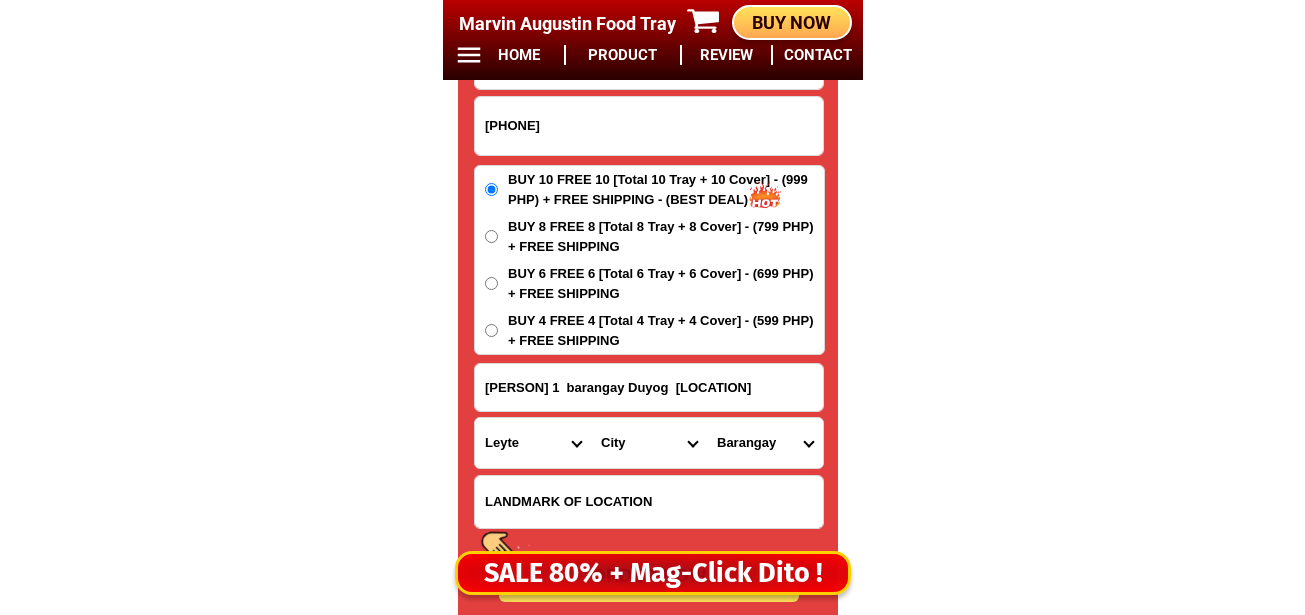 click on "City Abuyog Alangalang Albuera Babatngon Barugo Baybay-city Burauen Calubian Capoocan Carigara Dagami Dulag Hilongos Hindang Inopacan Isabel Jaro Javier Julita Kananga Leyte Leyte-bato Leyte-la-paz Leyte-san-isidro Leyte-san-miguel Leyte-santa-fe Macarthur Mahaplag Matag-ob Matalom Mayorga Merida Ormoc-city Palo Palompon Pastrana Tabango Tabontabon Tacloban-city Tanauan Tolosa Tunga Villaba" at bounding box center [649, 443] 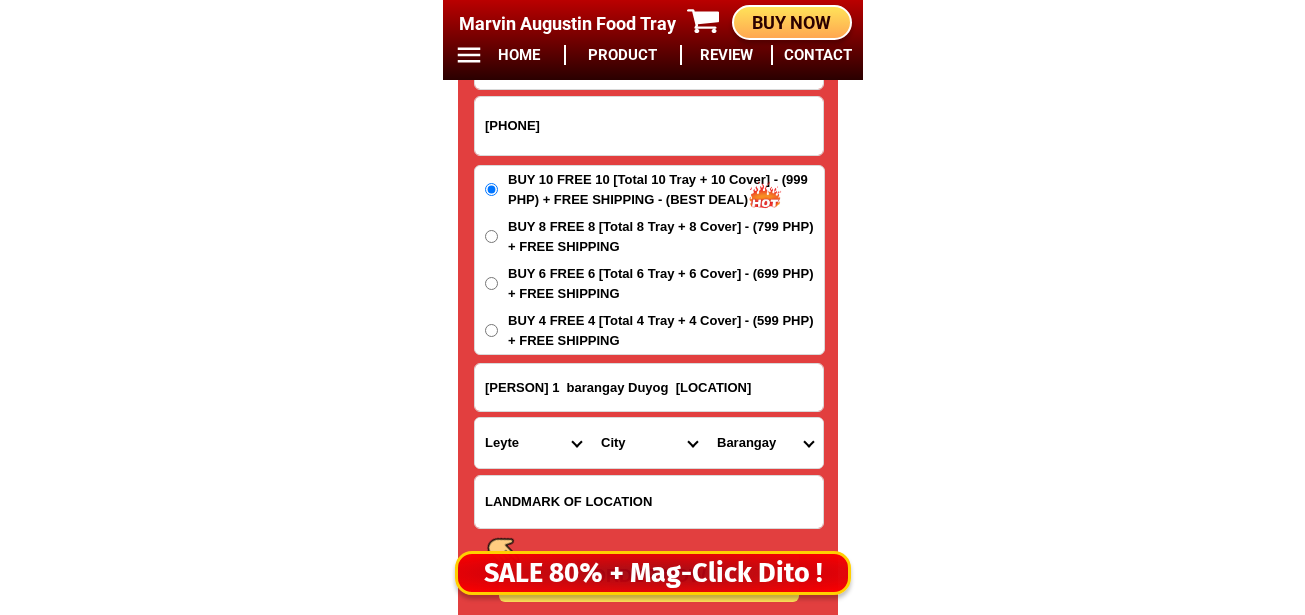 click on "City Abuyog Alangalang Albuera Babatngon Barugo Baybay-city Burauen Calubian Capoocan Carigara Dagami Dulag Hilongos Hindang Inopacan Isabel Jaro Javier Julita Kananga Leyte Leyte-bato Leyte-la-paz Leyte-san-isidro Leyte-san-miguel Leyte-santa-fe Macarthur Mahaplag Matag-ob Matalom Mayorga Merida Ormoc-city Palo Palompon Pastrana Tabango Tabontabon Tacloban-city Tanauan Tolosa Tunga Villaba" at bounding box center (649, 443) 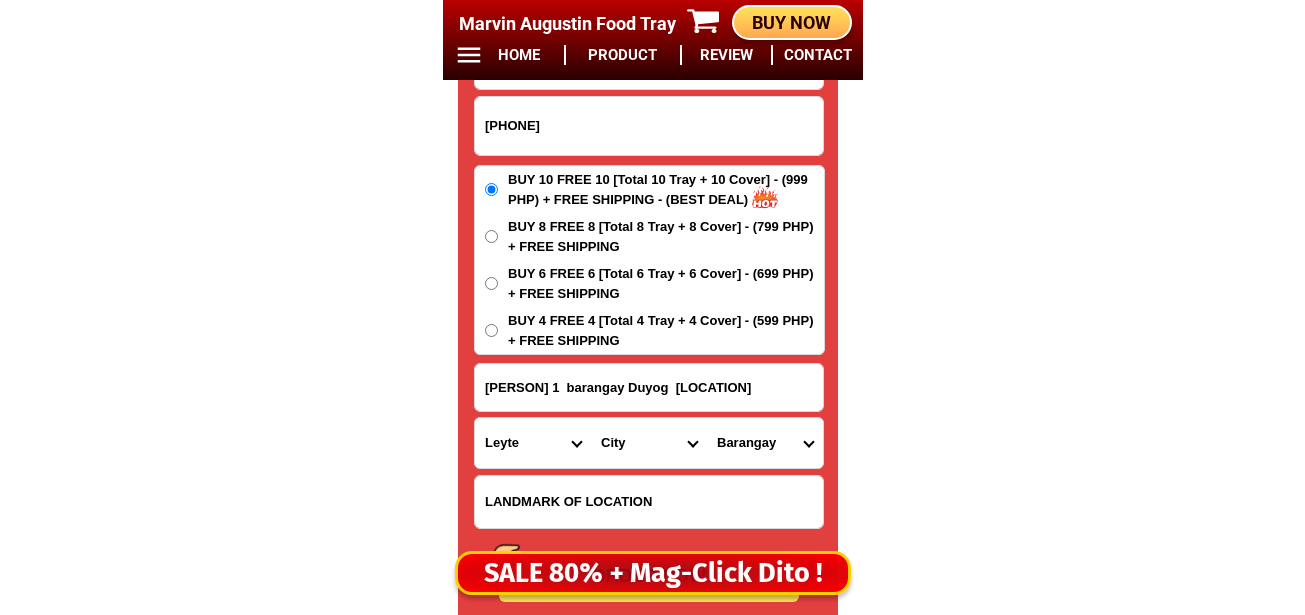 select on "[PHONE]" 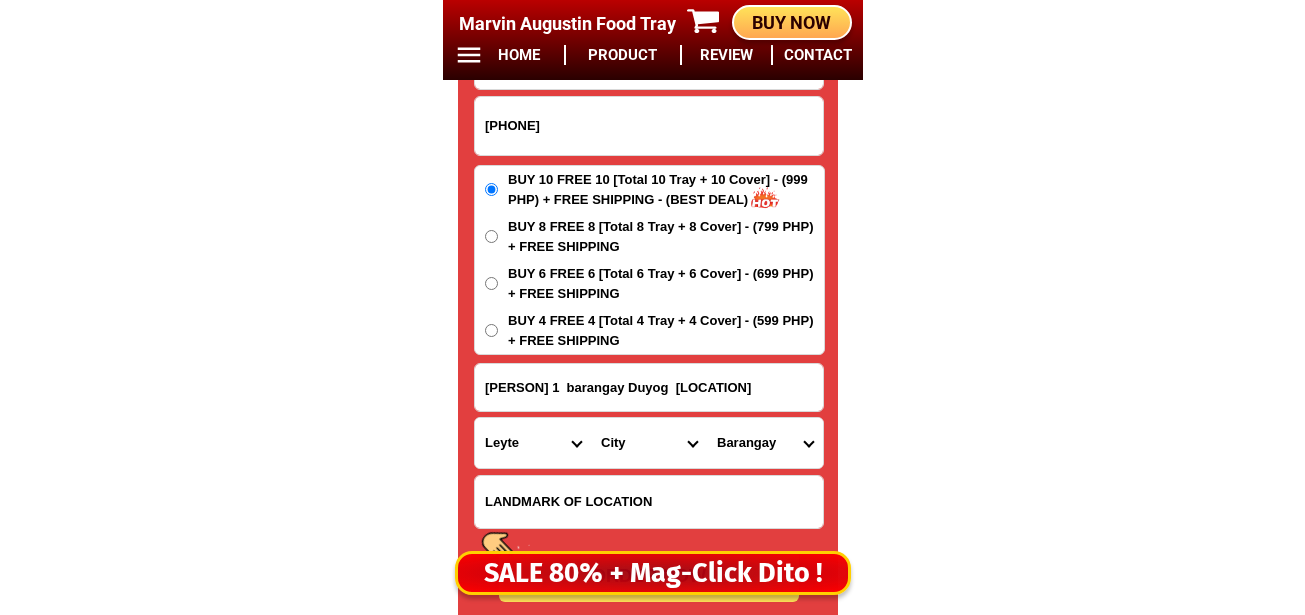 click on "City Abuyog Alangalang Albuera Babatngon Barugo Baybay-city Burauen Calubian Capoocan Carigara Dagami Dulag Hilongos Hindang Inopacan Isabel Jaro Javier Julita Kananga Leyte Leyte-bato Leyte-la-paz Leyte-san-isidro Leyte-san-miguel Leyte-santa-fe Macarthur Mahaplag Matag-ob Matalom Mayorga Merida Ormoc-city Palo Palompon Pastrana Tabango Tabontabon Tacloban-city Tanauan Tolosa Tunga Villaba" at bounding box center [649, 443] 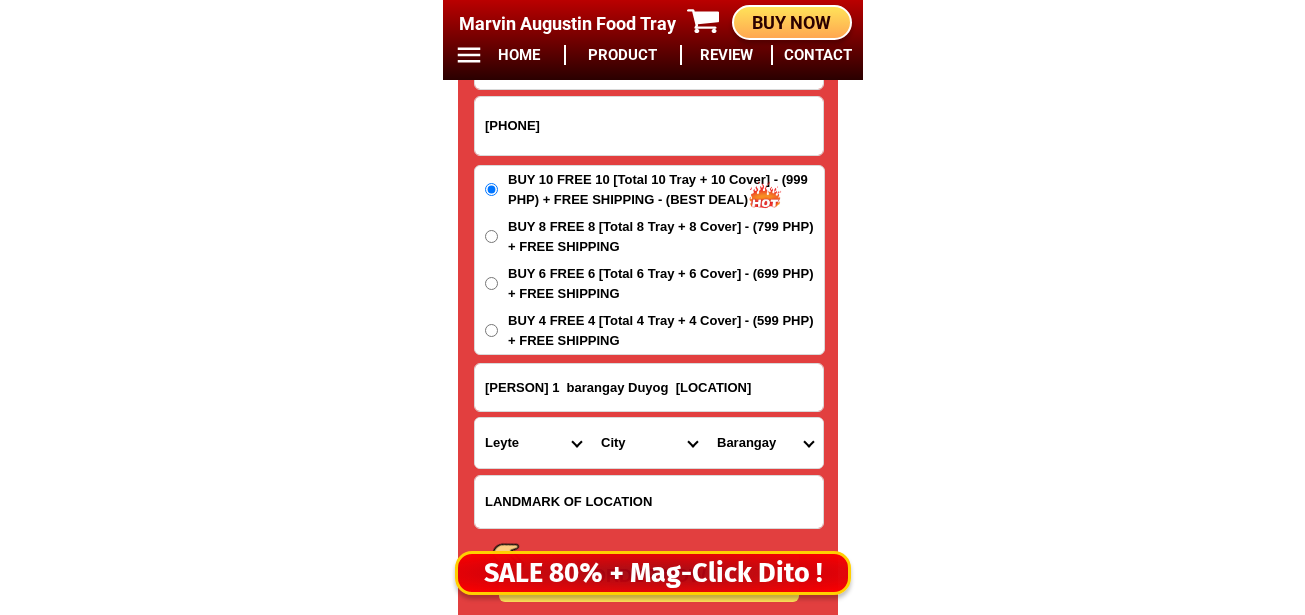 drag, startPoint x: 775, startPoint y: 444, endPoint x: 774, endPoint y: 419, distance: 25.019993 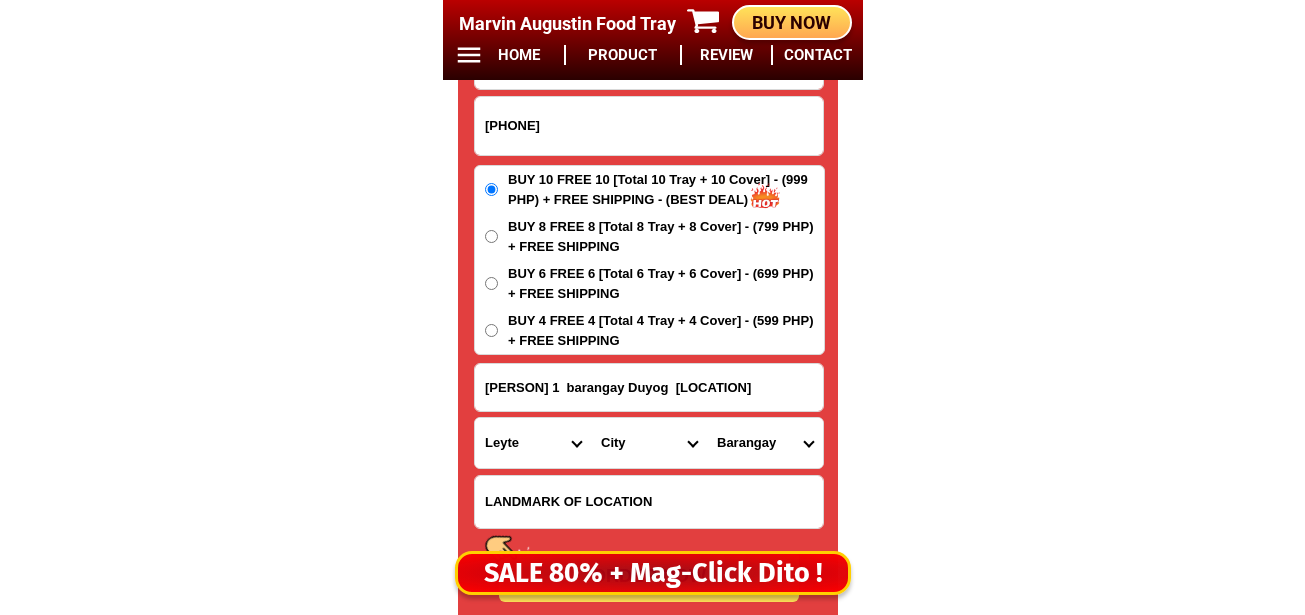 click on "Barangay Bagacay east Bagacay west Bocawon Bongtod Buracan Caabangan Cacao Cagngaran Calabnian Calaghusan Caltayan Canbanez Cogon Duyog Gimenarat east Gimenarat west Limba Lubi-lubi Luneta Mag-aso Moroboro Pansud Pawa Piliway Poblacion district 1 Poblacion district 2 Poblacion district 3 Poblacion district 4 Quiong Rizal San victoray Santa ana Santa elena Tabang Tarugan" at bounding box center (765, 443) 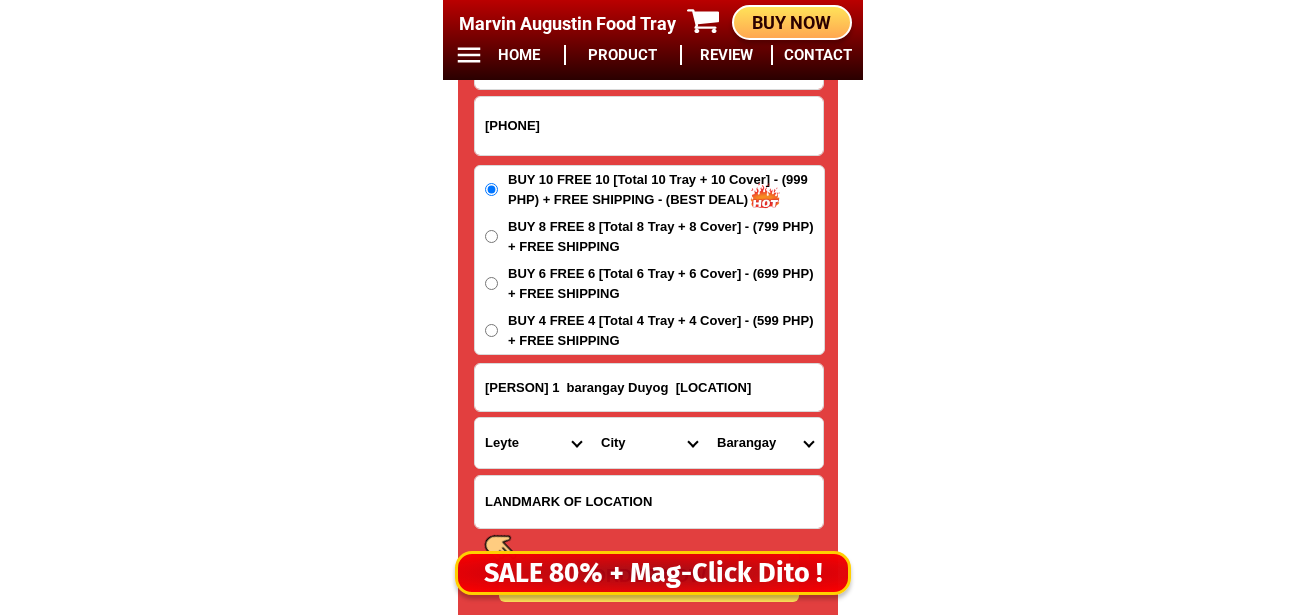 click on "Barangay Bagacay east Bagacay west Bocawon Bongtod Buracan Caabangan Cacao Cagngaran Calabnian Calaghusan Caltayan Canbanez Cogon Duyog Gimenarat east Gimenarat west Limba Lubi-lubi Luneta Mag-aso Moroboro Pansud Pawa Piliway Poblacion district 1 Poblacion district 2 Poblacion district 3 Poblacion district 4 Quiong Rizal San victoray Santa ana Santa elena Tabang Tarugan" at bounding box center [765, 443] 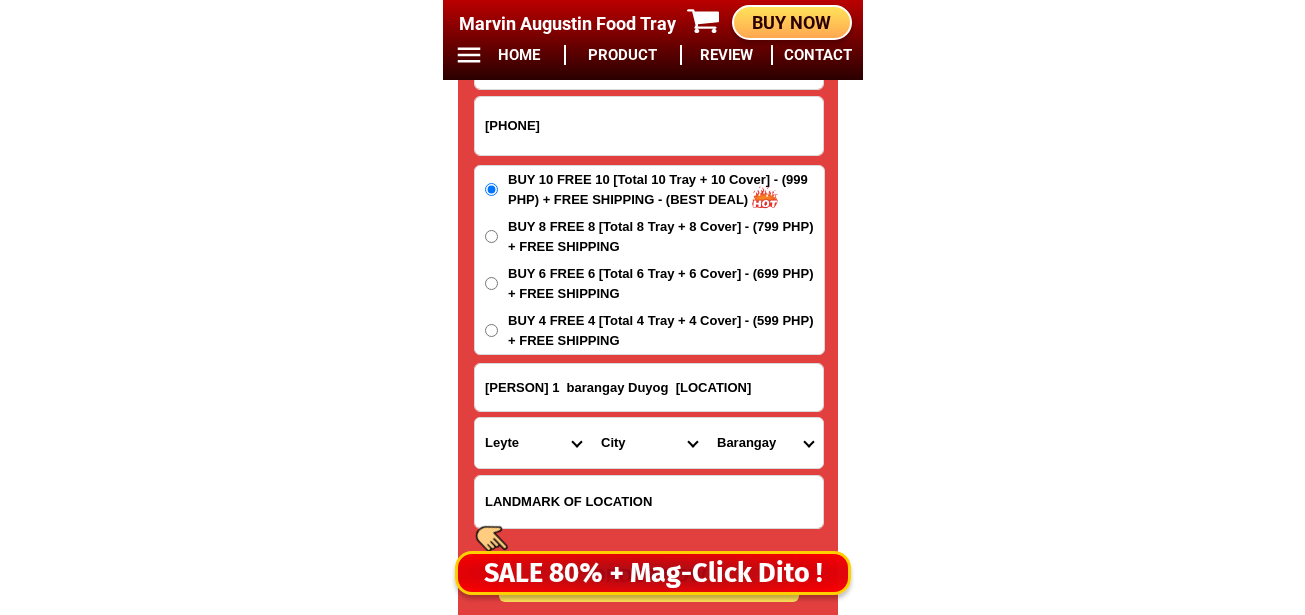 click on "Barangay Bagacay east Bagacay west Bocawon Bongtod Buracan Caabangan Cacao Cagngaran Calabnian Calaghusan Caltayan Canbanez Cogon Duyog Gimenarat east Gimenarat west Limba Lubi-lubi Luneta Mag-aso Moroboro Pansud Pawa Piliway Poblacion district 1 Poblacion district 2 Poblacion district 3 Poblacion district 4 Quiong Rizal San victoray Santa ana Santa elena Tabang Tarugan" at bounding box center [765, 443] 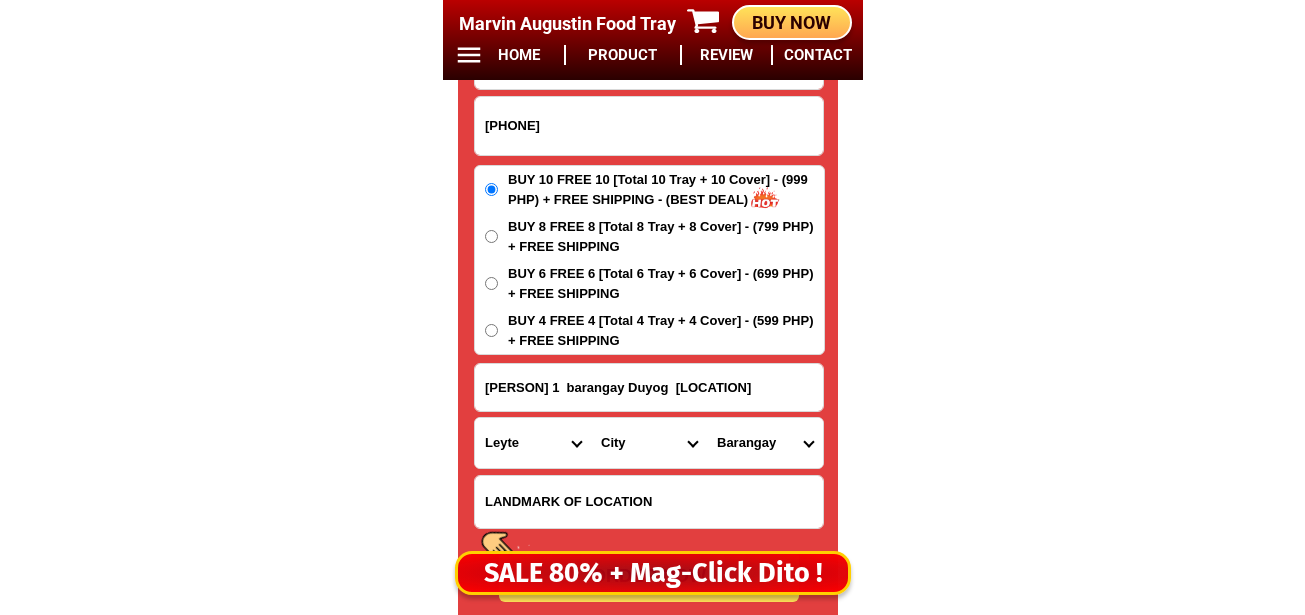 click on "City Abuyog Alangalang Albuera Babatngon Barugo Baybay-city Burauen Calubian Capoocan Carigara Dagami Dulag Hilongos Hindang Inopacan Isabel Jaro Javier Julita Kananga Leyte Leyte-bato Leyte-la-paz Leyte-san-isidro Leyte-san-miguel Leyte-santa-fe Macarthur Mahaplag Matag-ob Matalom Mayorga Merida Ormoc-city Palo Palompon Pastrana Tabango Tabontabon Tacloban-city Tanauan Tolosa Tunga Villaba" at bounding box center [649, 443] 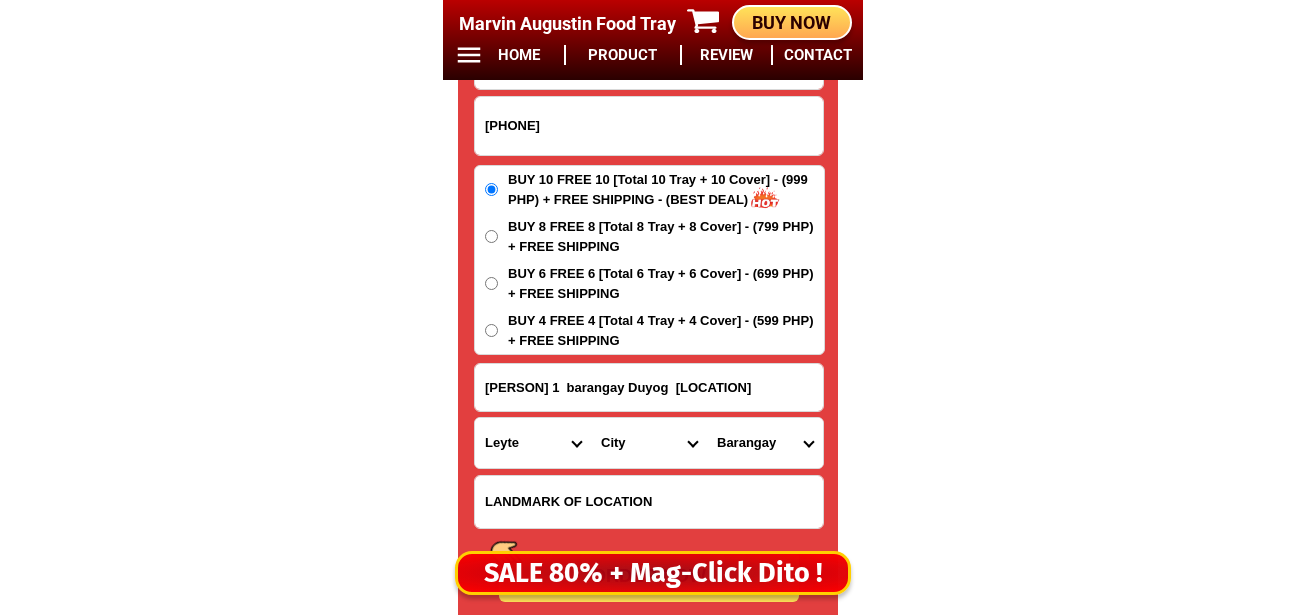 click on "City Abuyog Alangalang Albuera Babatngon Barugo Baybay-city Burauen Calubian Capoocan Carigara Dagami Dulag Hilongos Hindang Inopacan Isabel Jaro Javier Julita Kananga Leyte Leyte-bato Leyte-la-paz Leyte-san-isidro Leyte-san-miguel Leyte-santa-fe Macarthur Mahaplag Matag-ob Matalom Mayorga Merida Ormoc-city Palo Palompon Pastrana Tabango Tabontabon Tacloban-city Tanauan Tolosa Tunga Villaba" at bounding box center [649, 443] 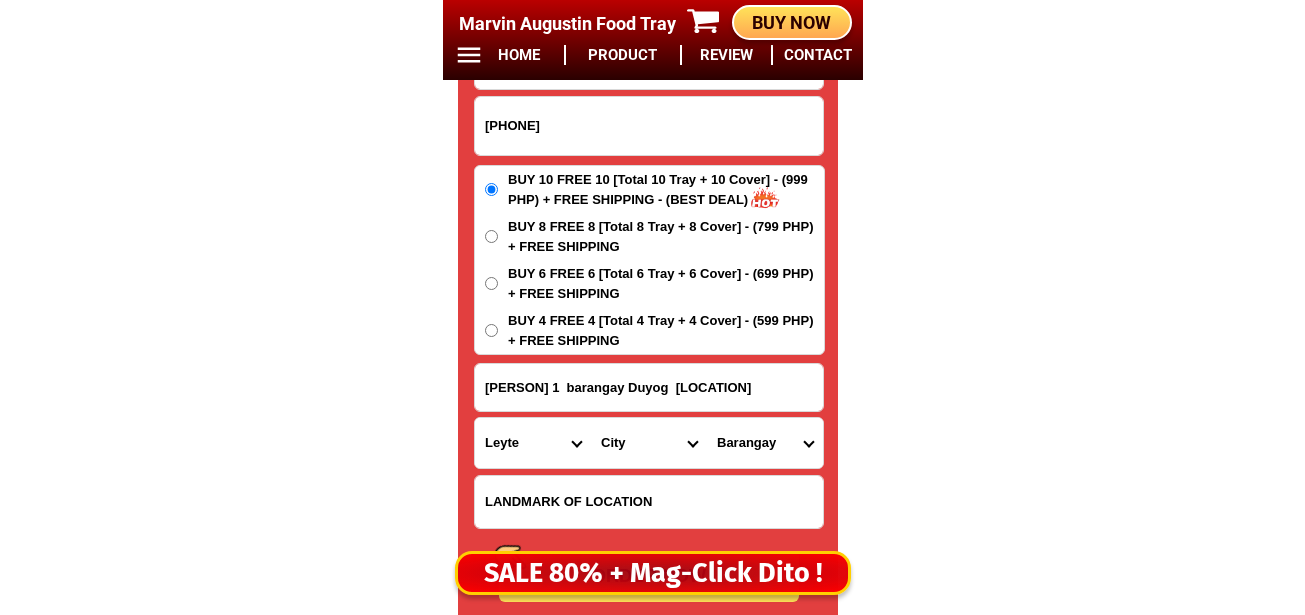click on "Barangay Bagacay east Bagacay west Bocawon Bongtod Buracan Caabangan Cacao Cagngaran Calabnian Calaghusan Caltayan Canbanez Cogon Duyog Gimenarat east Gimenarat west Limba Lubi-lubi Luneta Mag-aso Moroboro Pansud Pawa Piliway Poblacion district 1 Poblacion district 2 Poblacion district 3 Poblacion district 4 Quiong Rizal San victoray Santa ana Santa elena Tabang Tarugan" at bounding box center [765, 443] 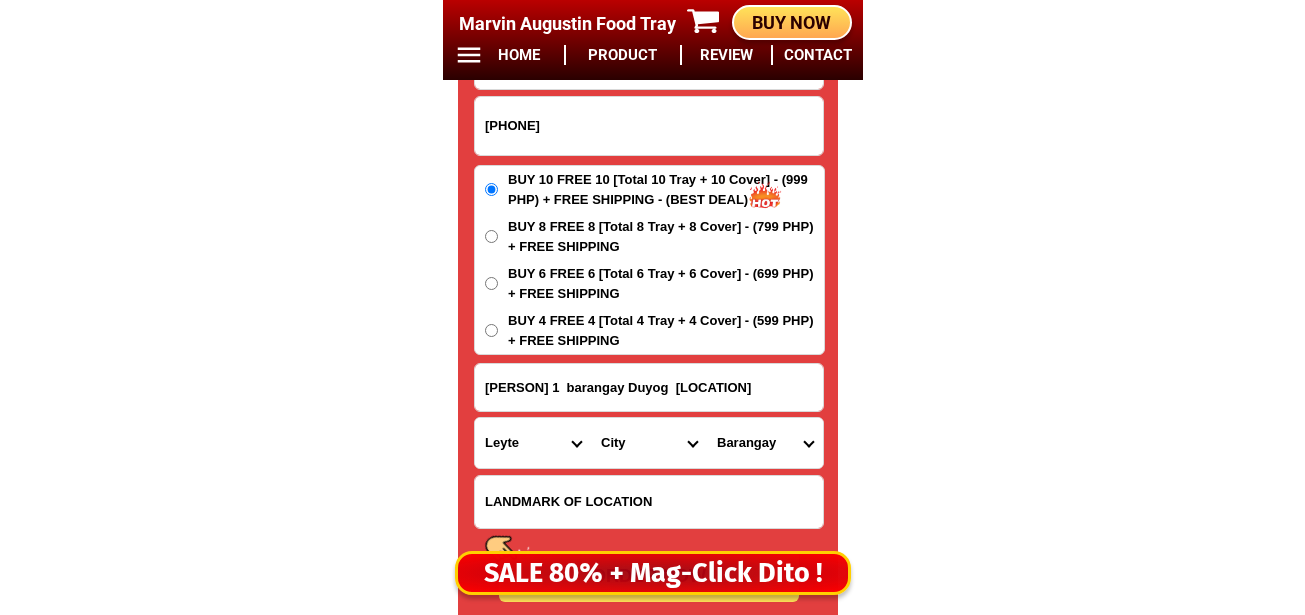 select on "[PHONE]" 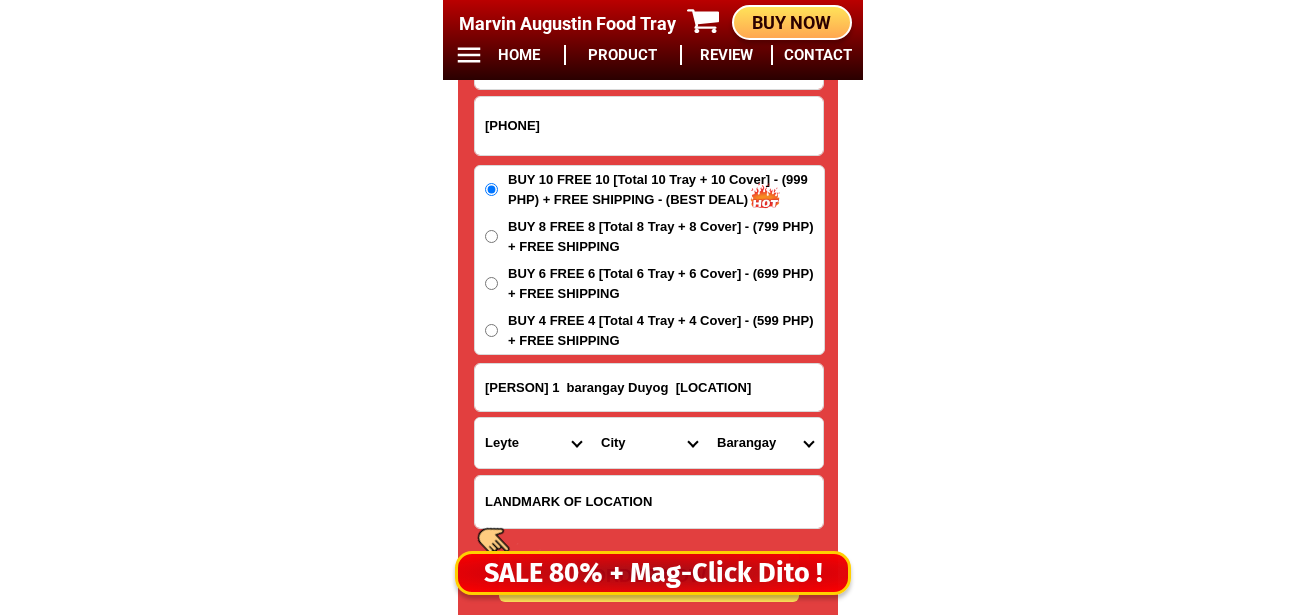 click on "Barangay Bagacay east Bagacay west Bocawon Bongtod Buracan Caabangan Cacao Cagngaran Calabnian Calaghusan Caltayan Canbanez Cogon Duyog Gimenarat east Gimenarat west Limba Lubi-lubi Luneta Mag-aso Moroboro Pansud Pawa Piliway Poblacion district 1 Poblacion district 2 Poblacion district 3 Poblacion district 4 Quiong Rizal San victoray Santa ana Santa elena Tabang Tarugan" at bounding box center [765, 443] 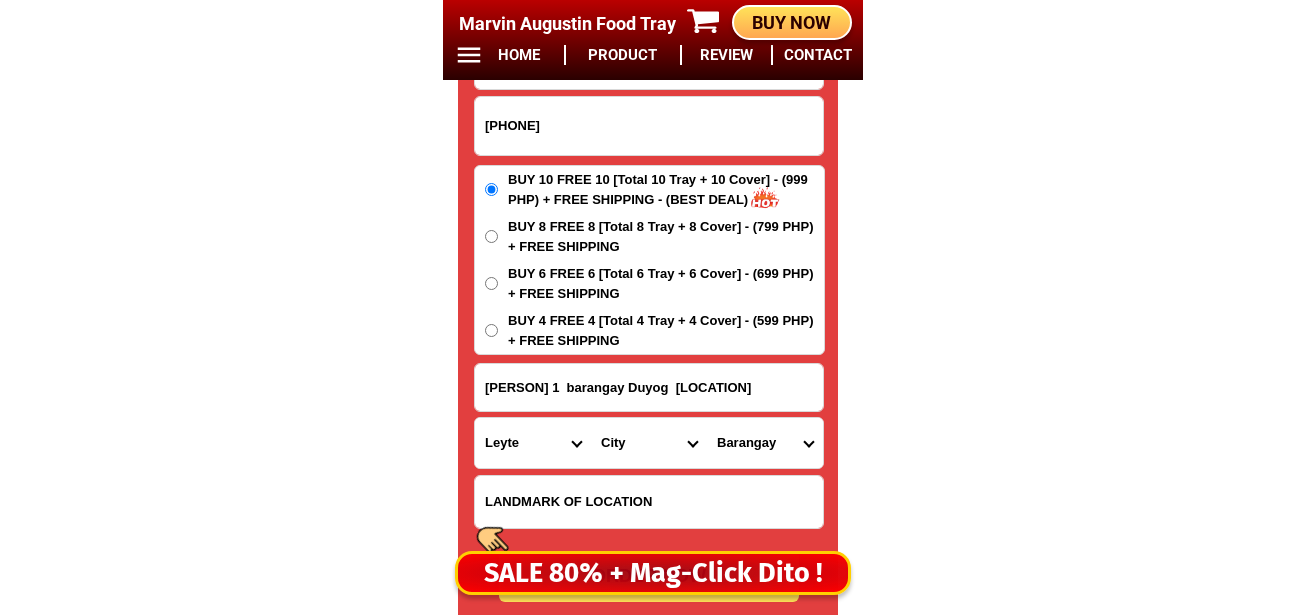 scroll, scrollTop: 16878, scrollLeft: 0, axis: vertical 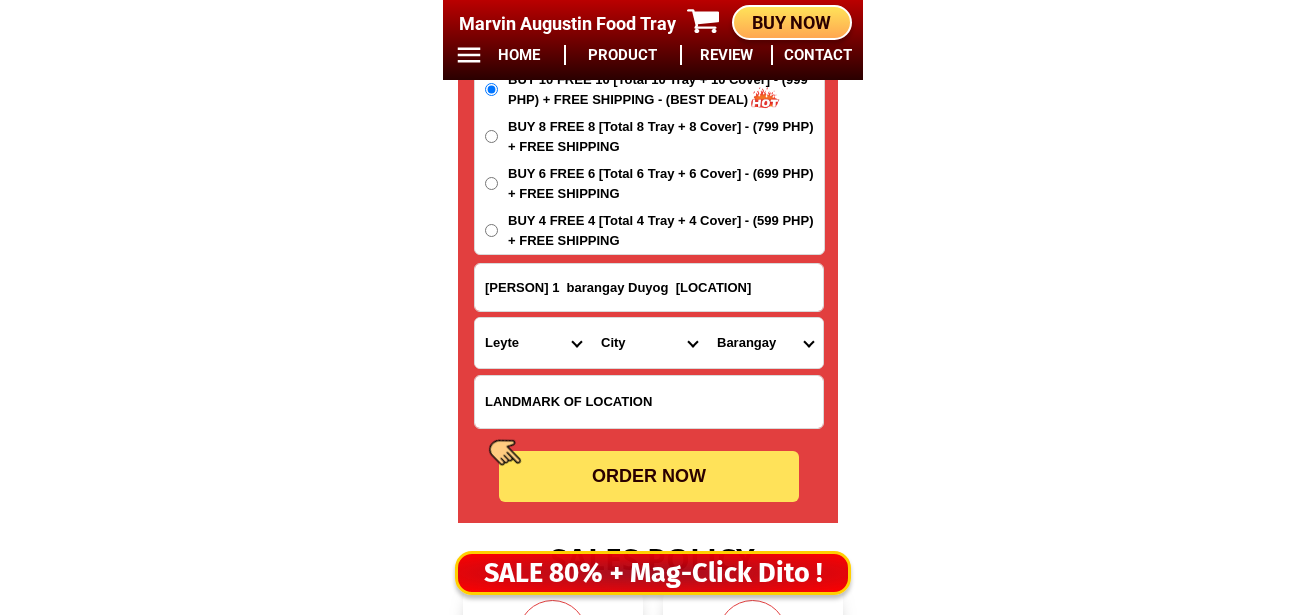 click on "ORDER NOW" at bounding box center (649, 476) 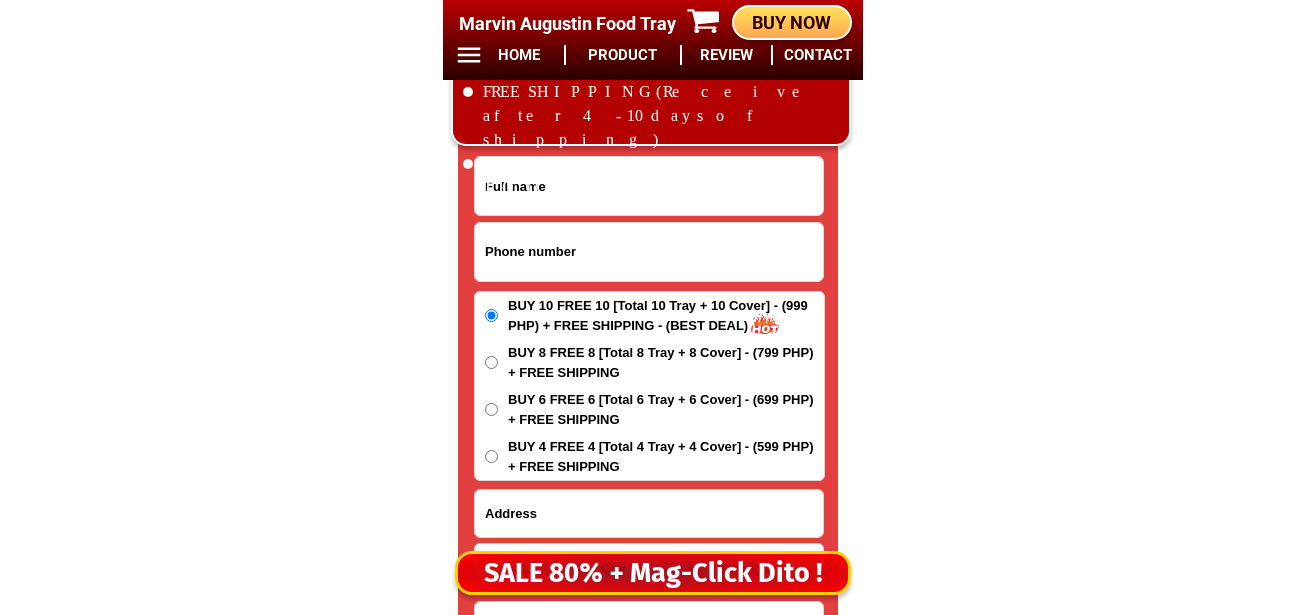 scroll, scrollTop: 16678, scrollLeft: 0, axis: vertical 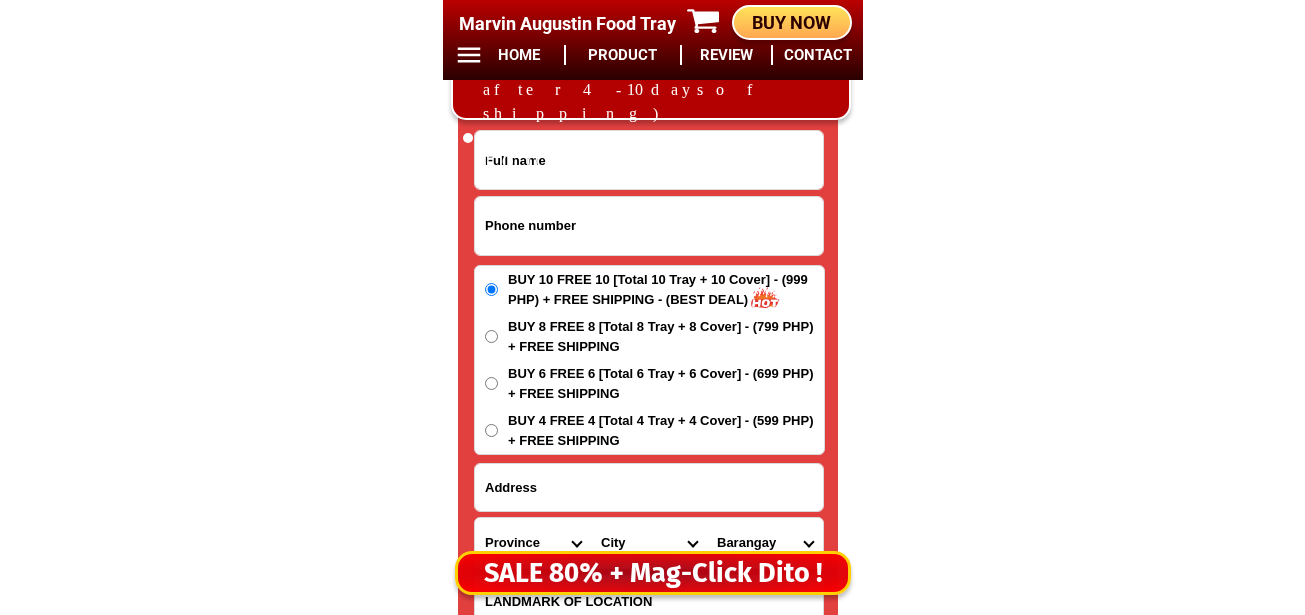 click at bounding box center [649, 226] 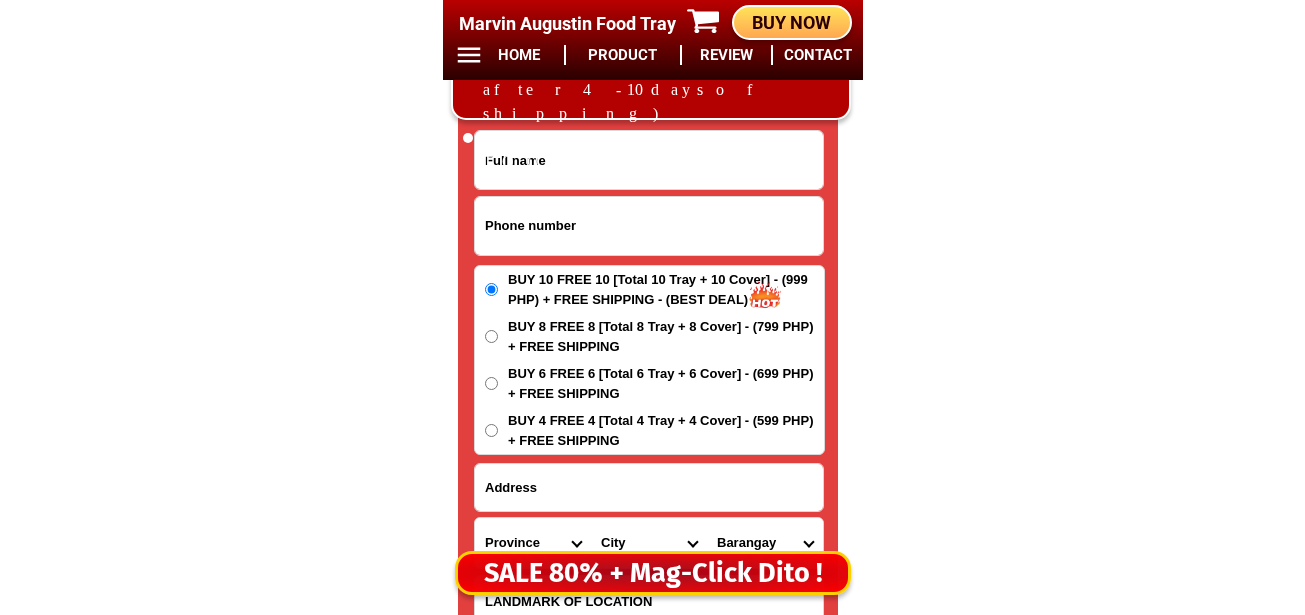 paste on "5598020717" 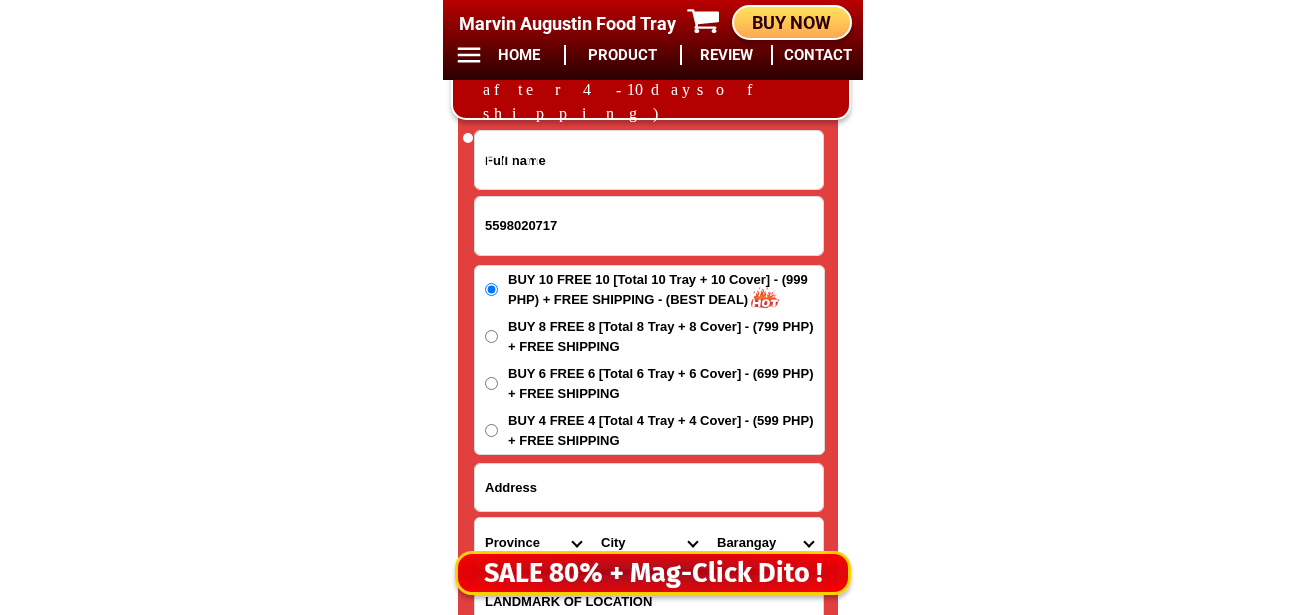 click on "5598020717" at bounding box center [649, 226] 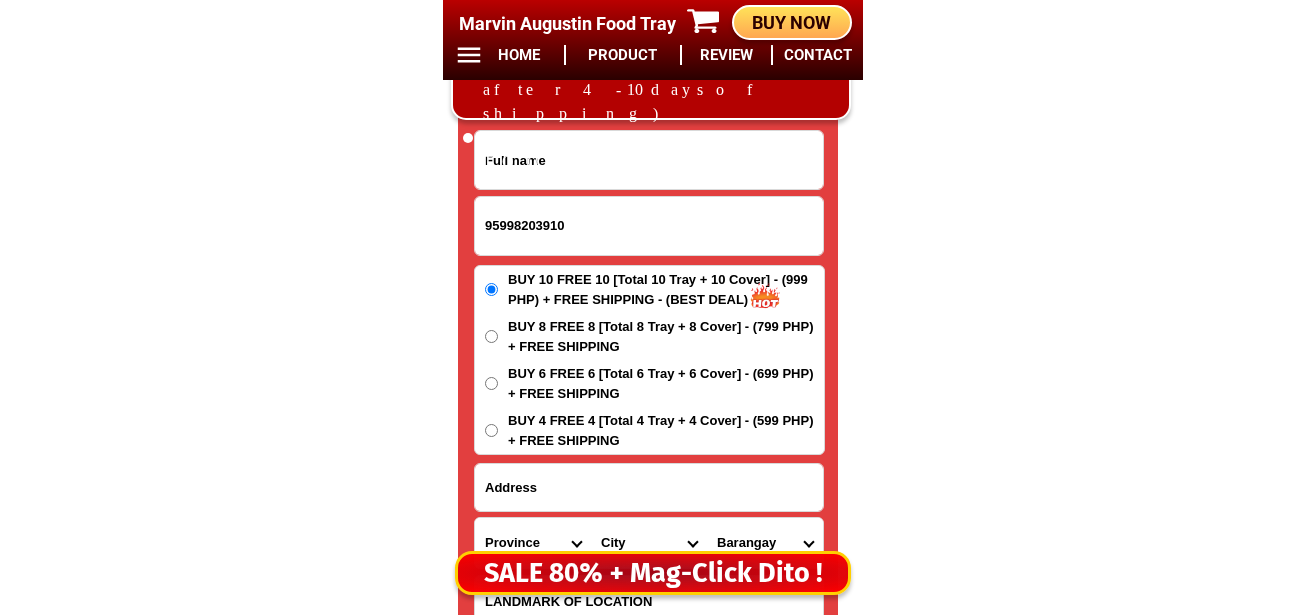 type on "95998203910" 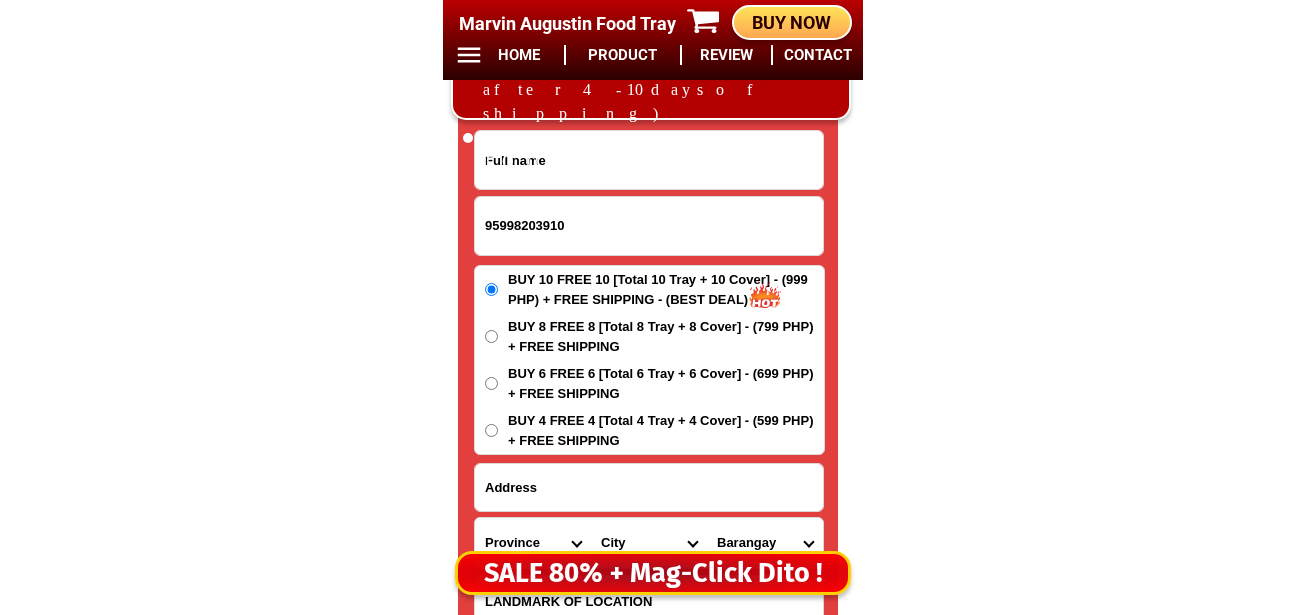 click at bounding box center (649, 160) 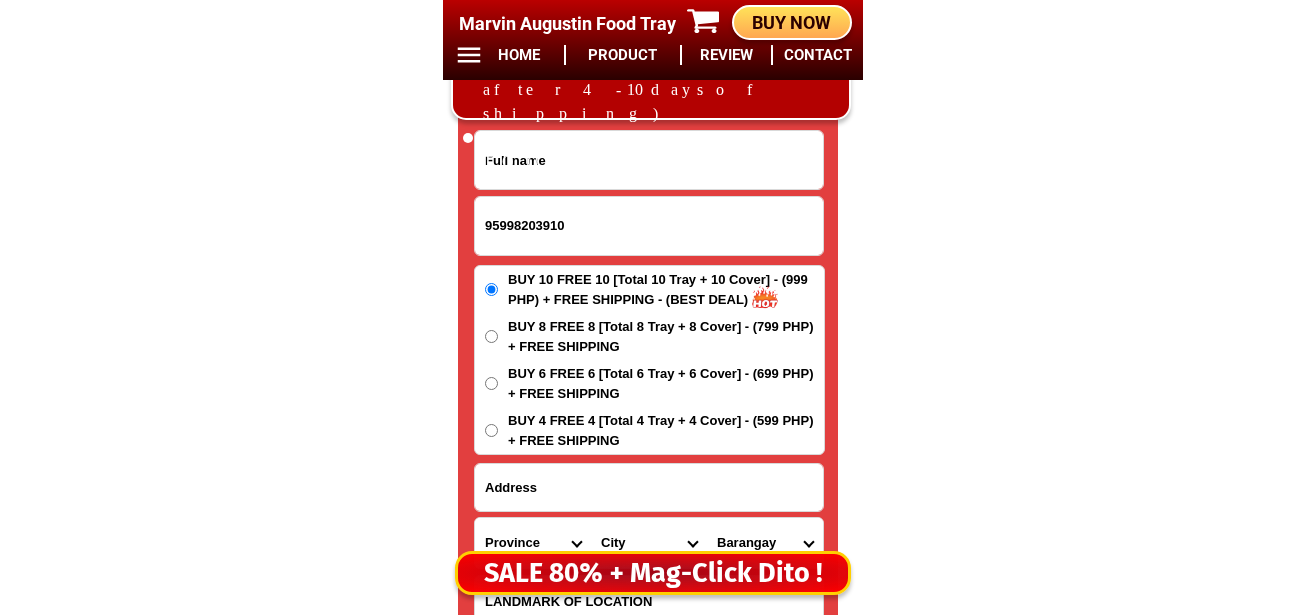 paste on "Loremipsum Dolor Sitam" 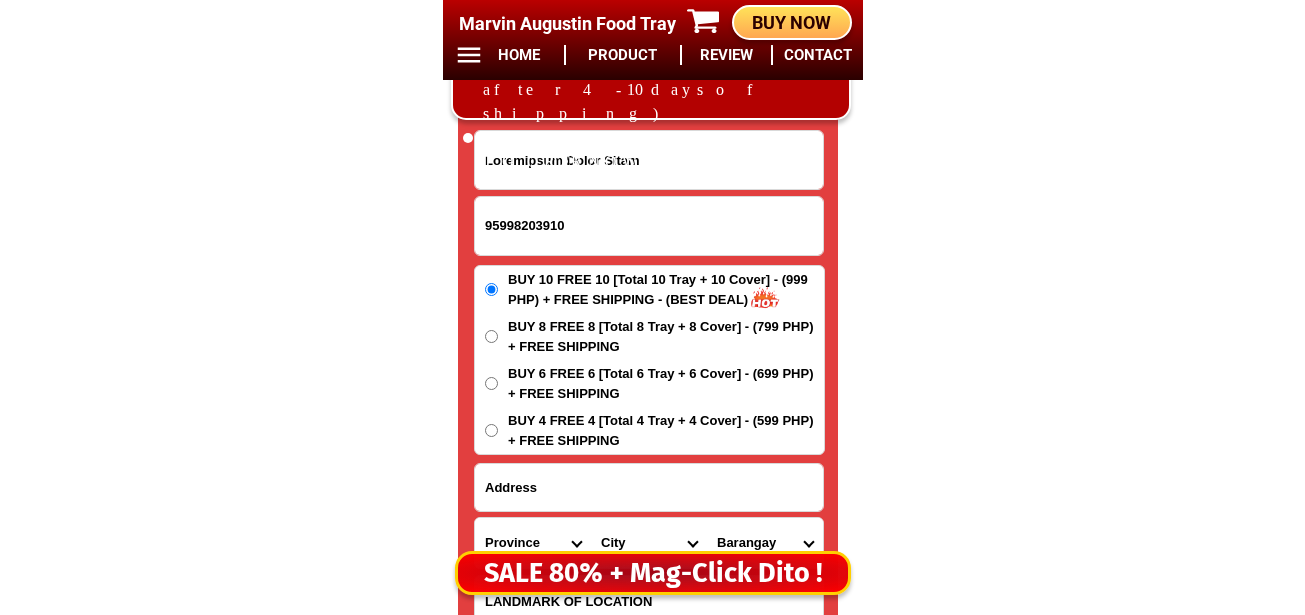 type on "Loremipsum Dolor Sitam" 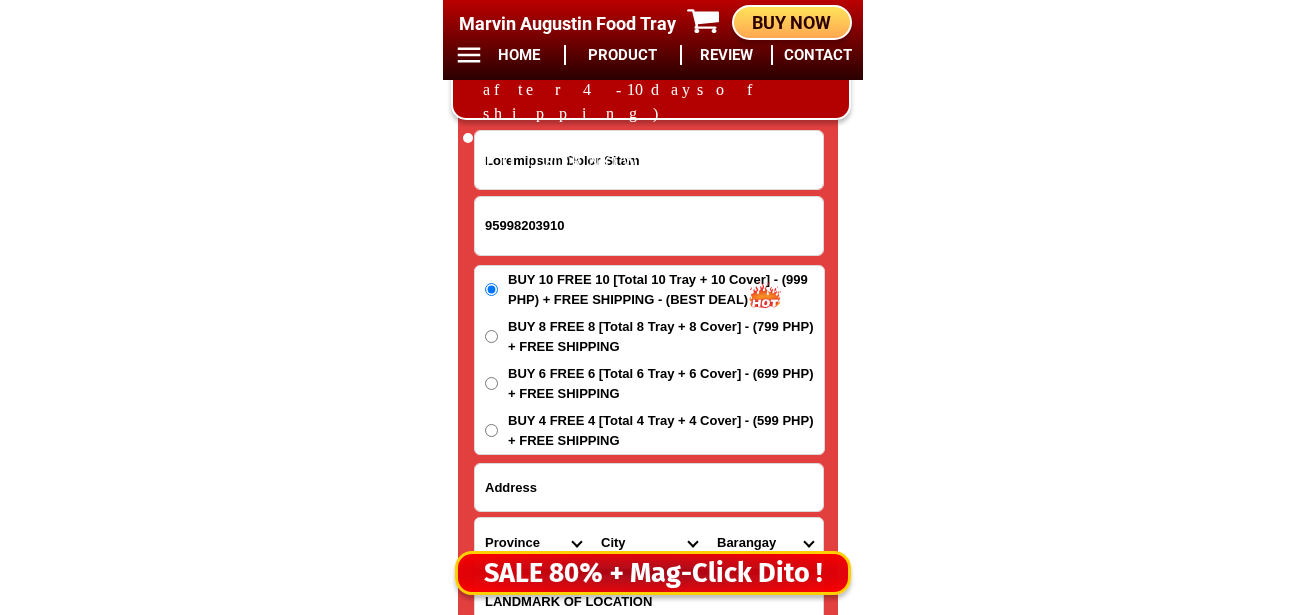 drag, startPoint x: 545, startPoint y: 486, endPoint x: 551, endPoint y: 513, distance: 27.658634 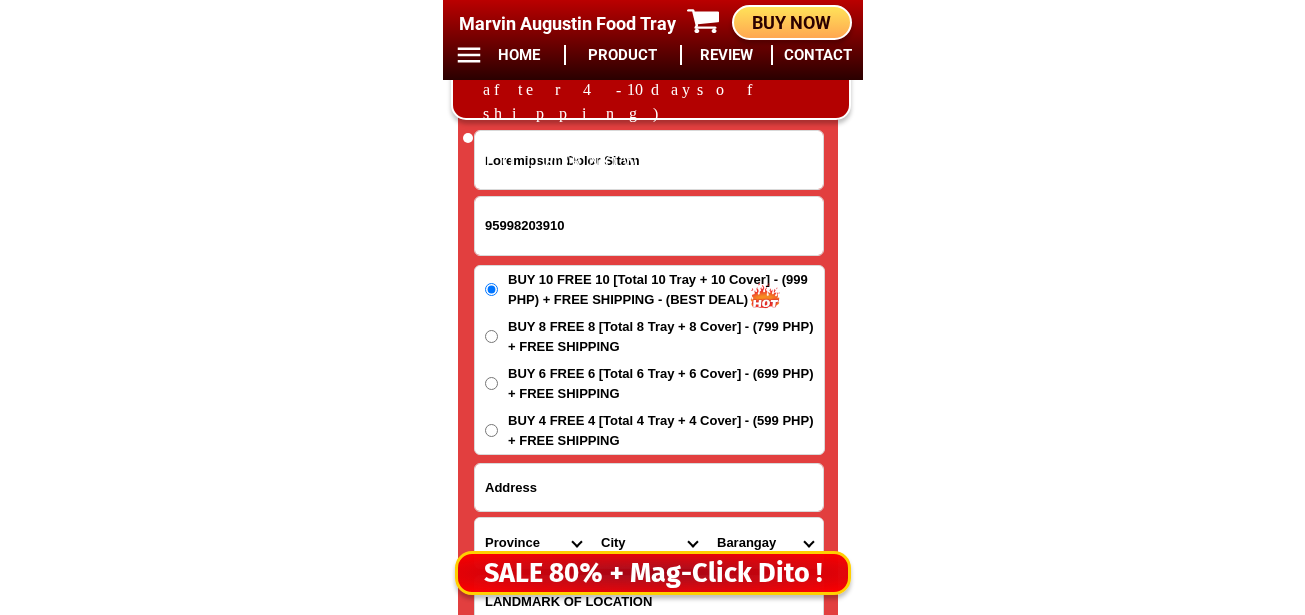 click at bounding box center [649, 487] 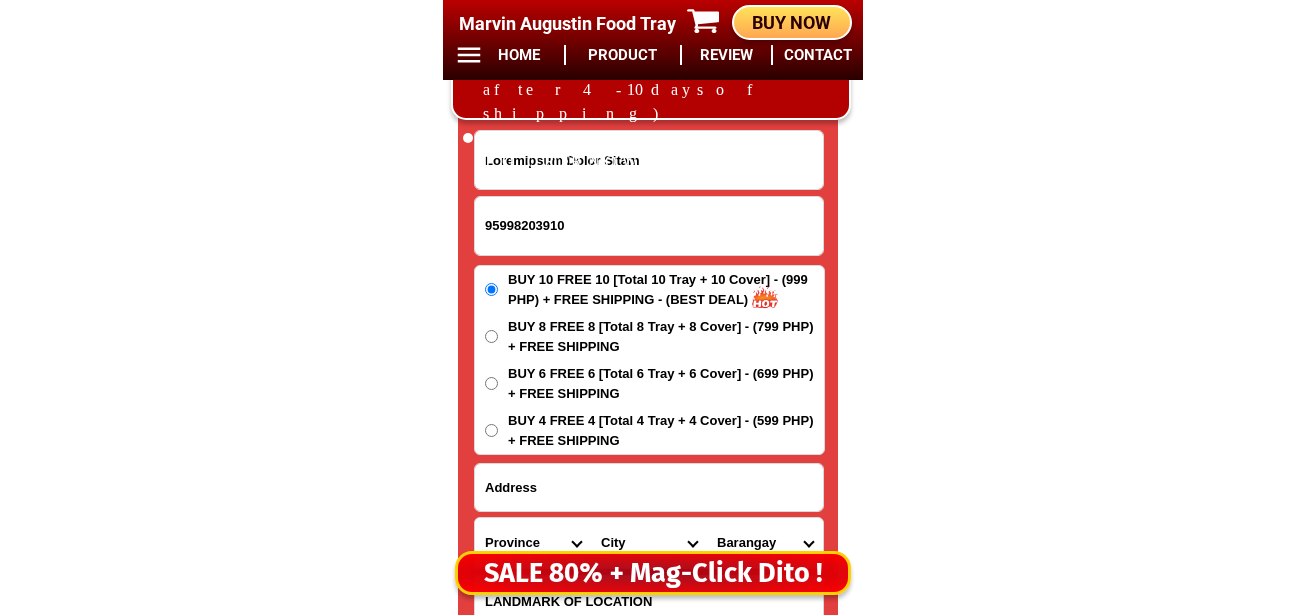 paste on "Loremip Dolo si Amet Cons  Adipis Elitsedd eius Tempo Incididu 9" 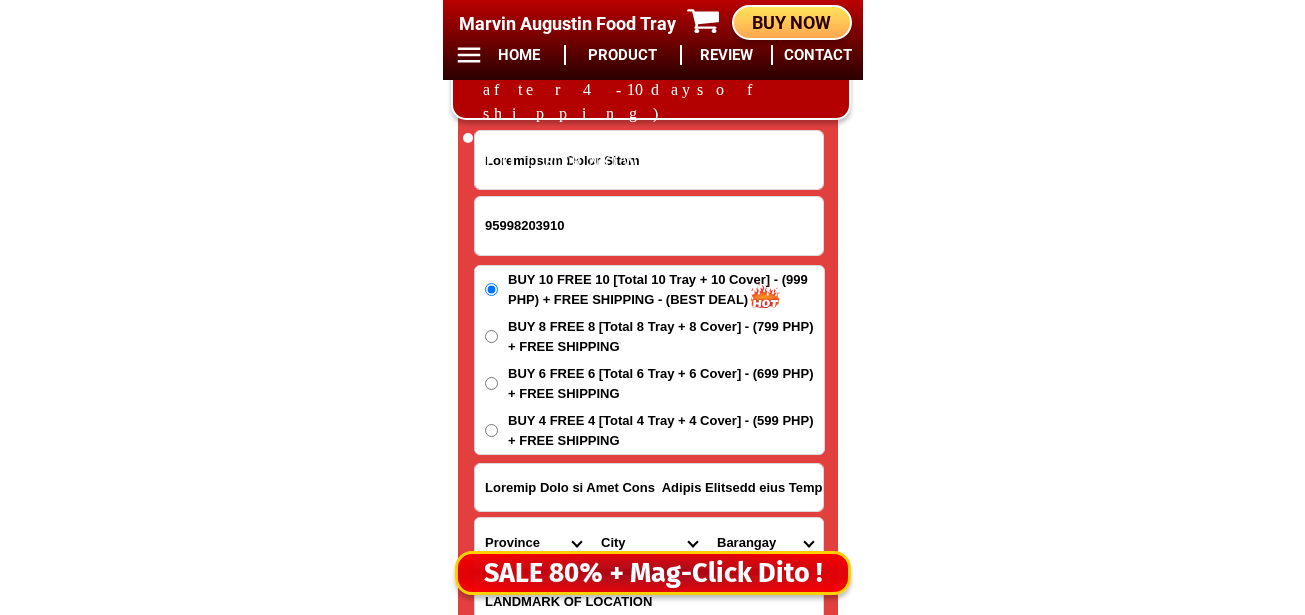 scroll, scrollTop: 0, scrollLeft: 88, axis: horizontal 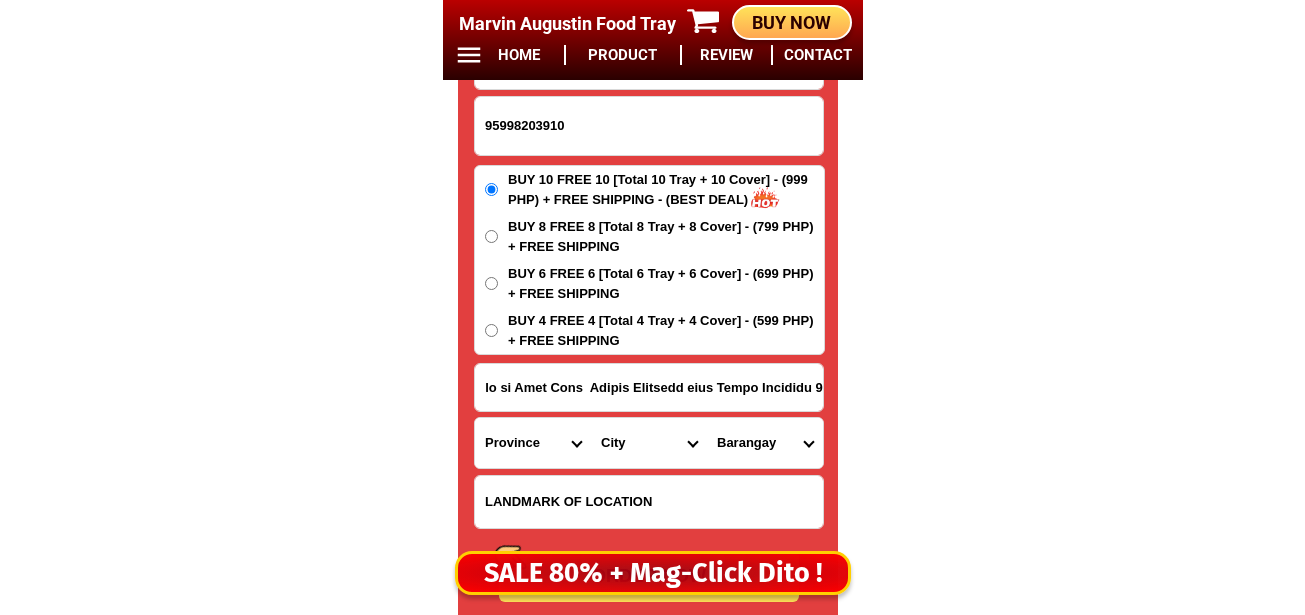 type on "Loremip Dolo si Amet Cons  Adipis Elitsedd eius Tempo Incididu 9" 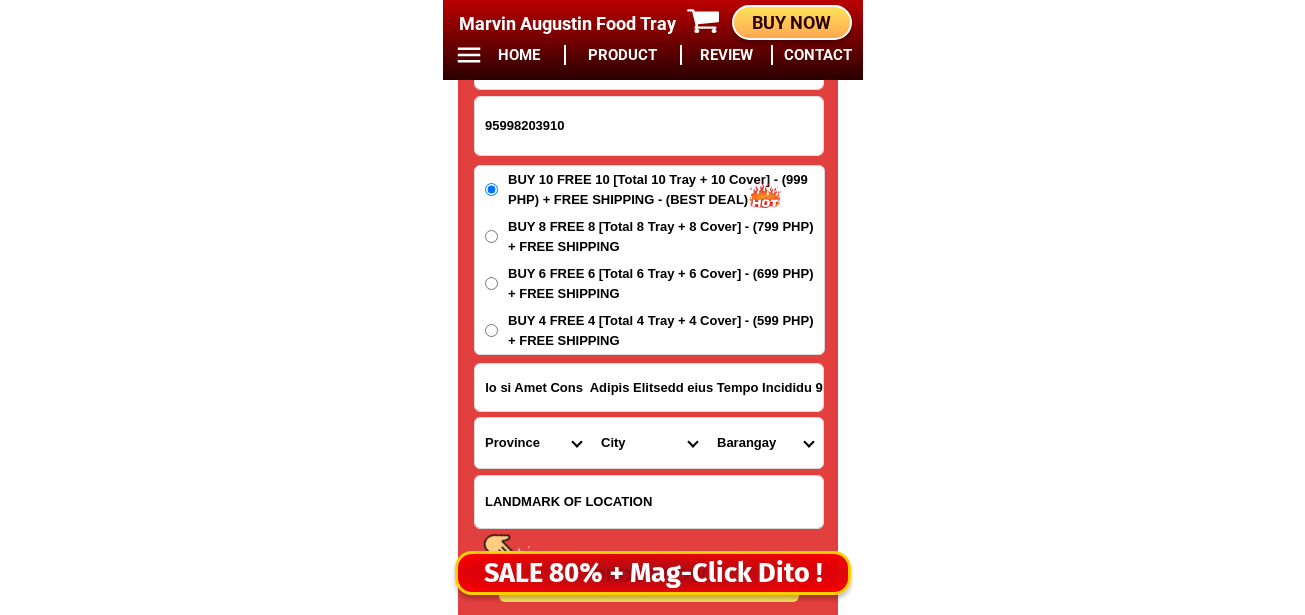 click on "BUY 4 FREE 4 [Total 4 Tray + 4 Cover] - (599 PHP) + FREE SHIPPING" at bounding box center [666, 189] 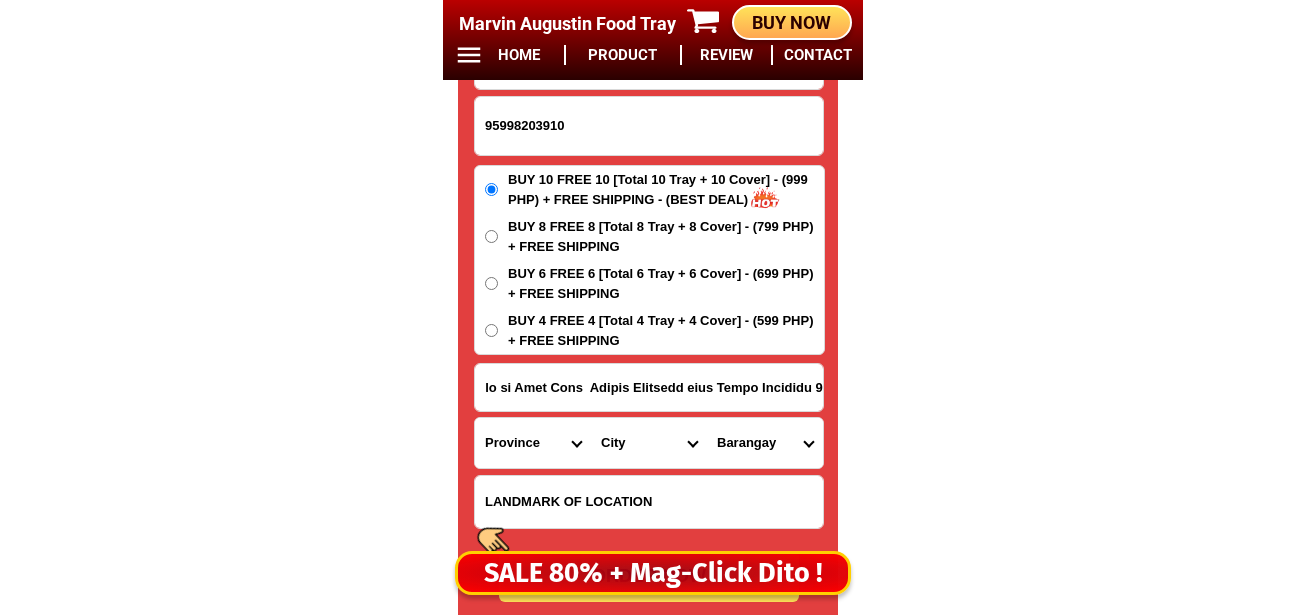 click on "BUY 4 FREE 4 [Total 4 Tray + 4 Cover] - (599 PHP) + FREE SHIPPING" at bounding box center [491, 330] 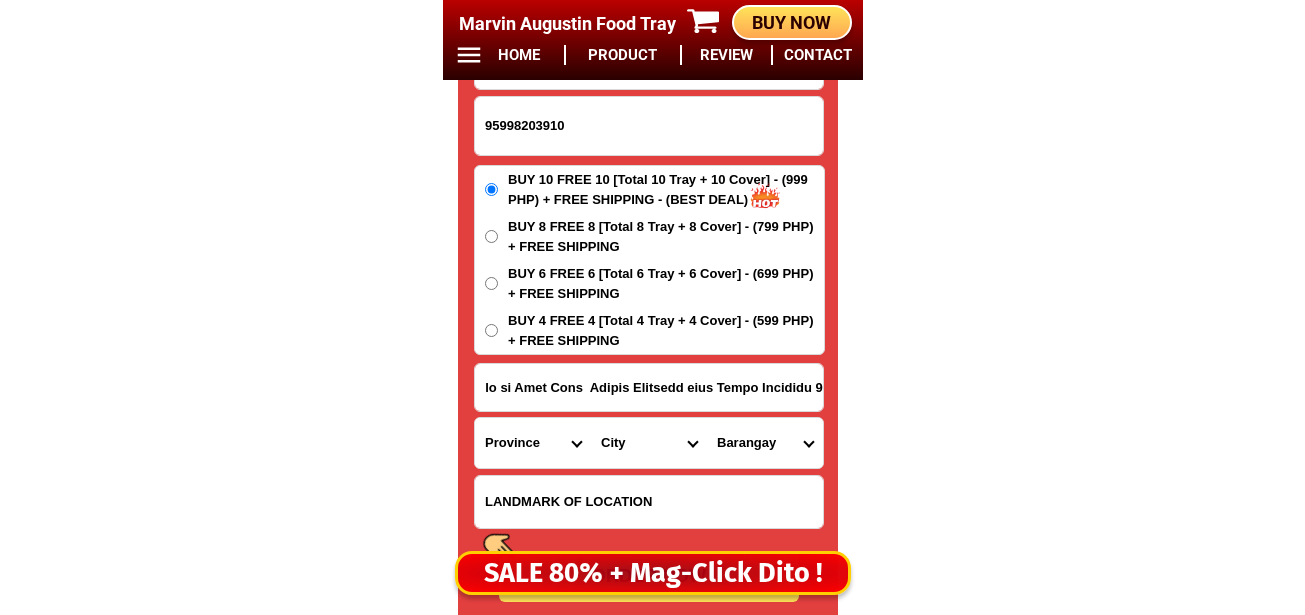 radio on "true" 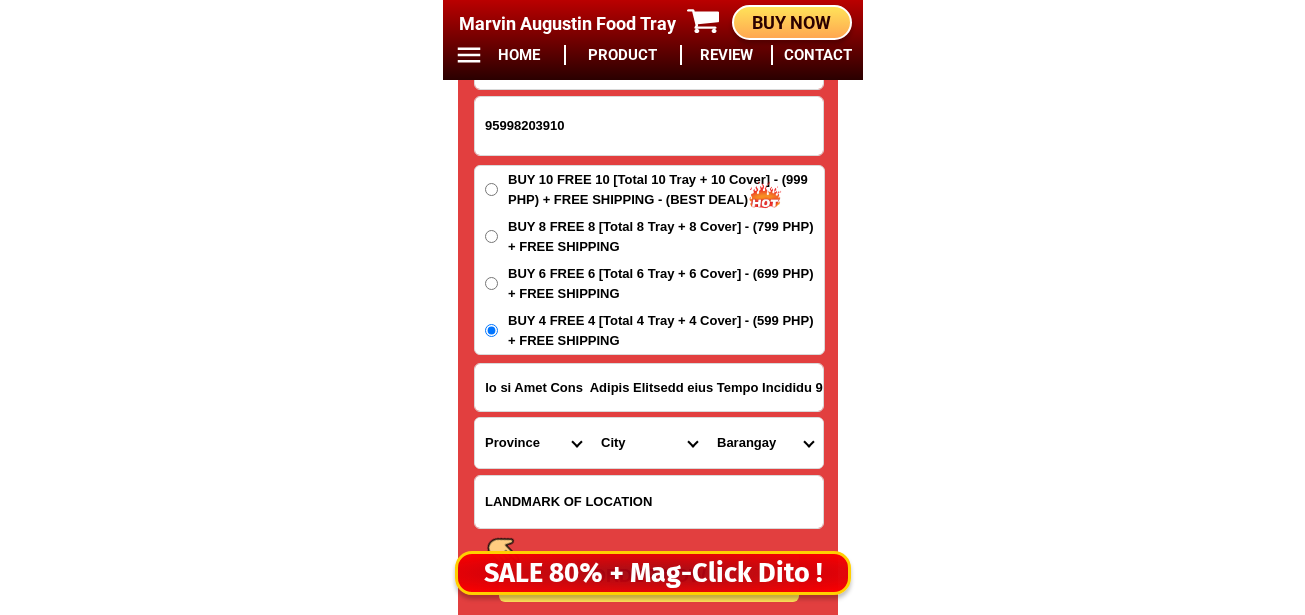 scroll, scrollTop: 0, scrollLeft: 0, axis: both 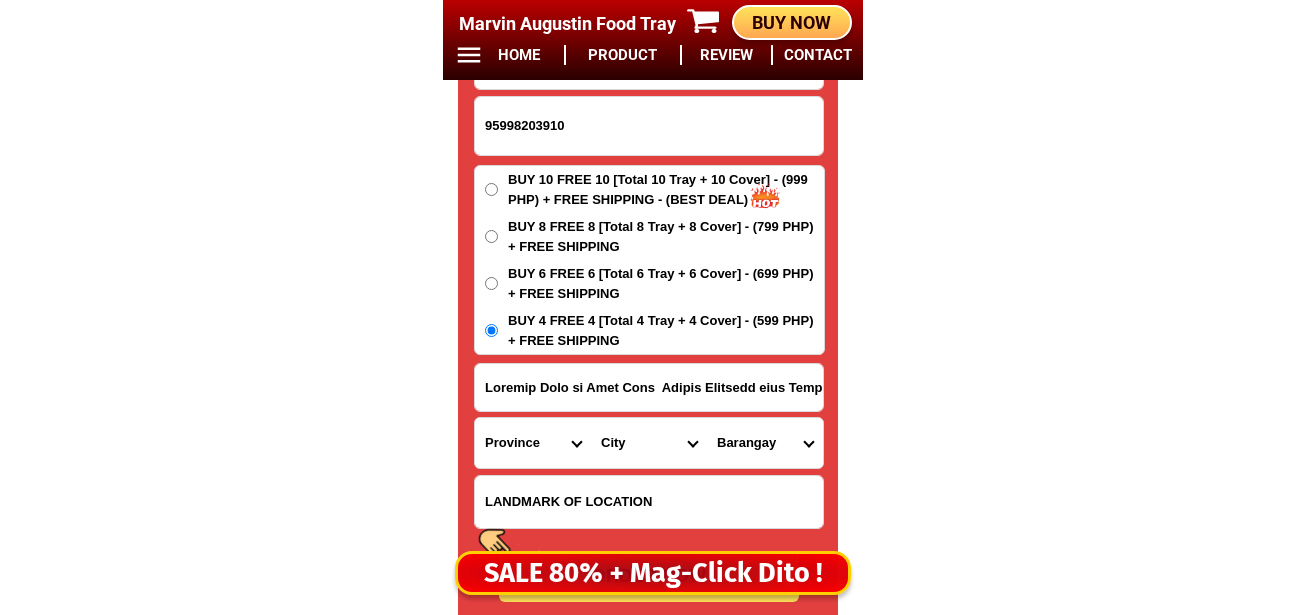 click on "Loremip Dolo si Amet Cons  Adipis Elitsedd eius Tempo Incididu 9" at bounding box center [649, 387] 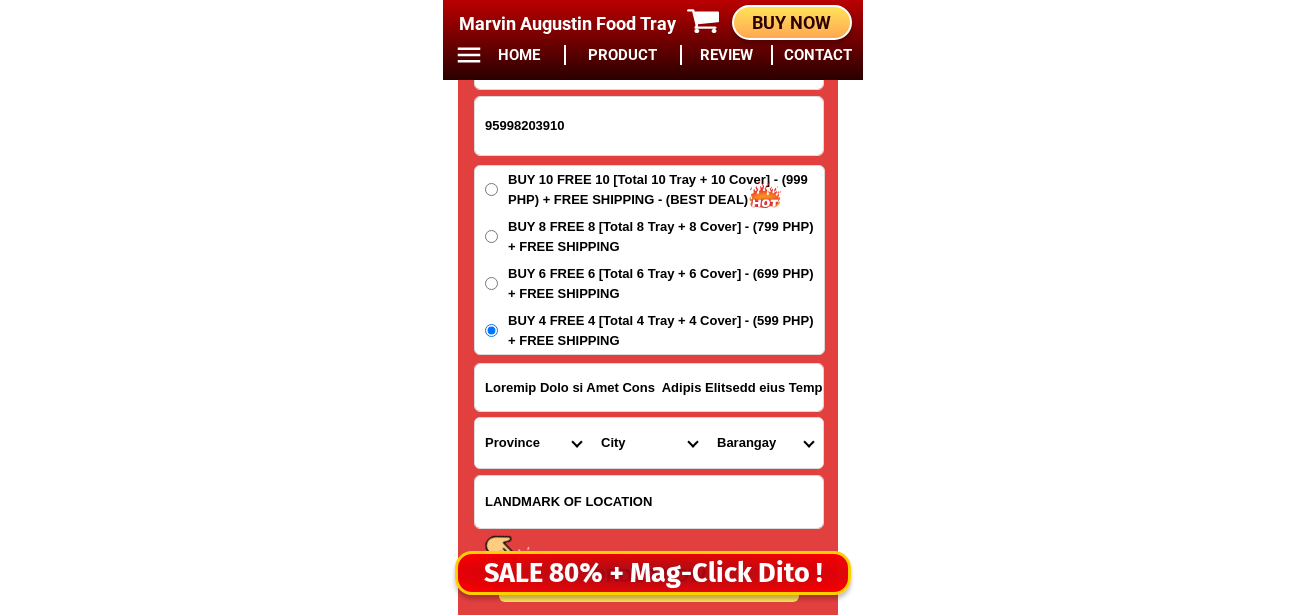 click on "Province Abra Agusan-del-norte Agusan-del-sur Aklan Albay Antique Apayao Aurora Basilan Bataan Batanes Batangas Benguet Biliran Bohol Bukidnon Bulacan Cagayan Camarines-norte Camarines-sur Camiguin Capiz Catanduanes Cavite Cebu Cotabato Davao-de-oro Davao-del-norte Davao-del-sur Davao-occidental Davao-oriental Dinagat-islands Eastern-samar Guimaras Ifugao Ilocos-norte Ilocos-sur Iloilo Isabela Kalinga La-union Laguna Lanao-del-norte Lanao-del-sur Leyte Maguindanao Marinduque Masbate Metro-manila Misamis-occidental Misamis-oriental Mountain-province Negros-occidental Negros-oriental Northern-samar Nueva-ecija Nueva-vizcaya Occidental-mindoro Oriental-mindoro Palawan Pampanga Pangasinan Quezon Quirino Rizal Romblon Sarangani Siquijor Sorsogon South-cotabato Southern-leyte Sultan-kudarat Sulu Surigao-del-norte Surigao-del-sur Tarlac Tawi-tawi Western-samar Zambales Zamboanga-del-norte Zamboanga-del-sur Zamboanga-sibugay" at bounding box center (533, 443) 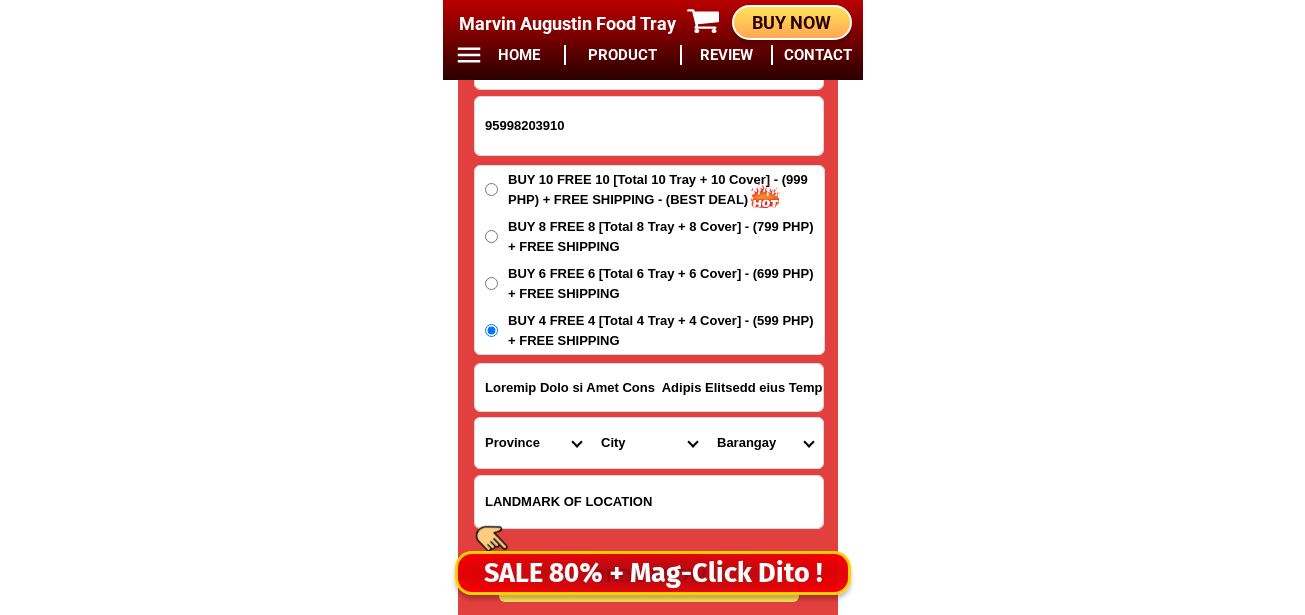 select on "63_8" 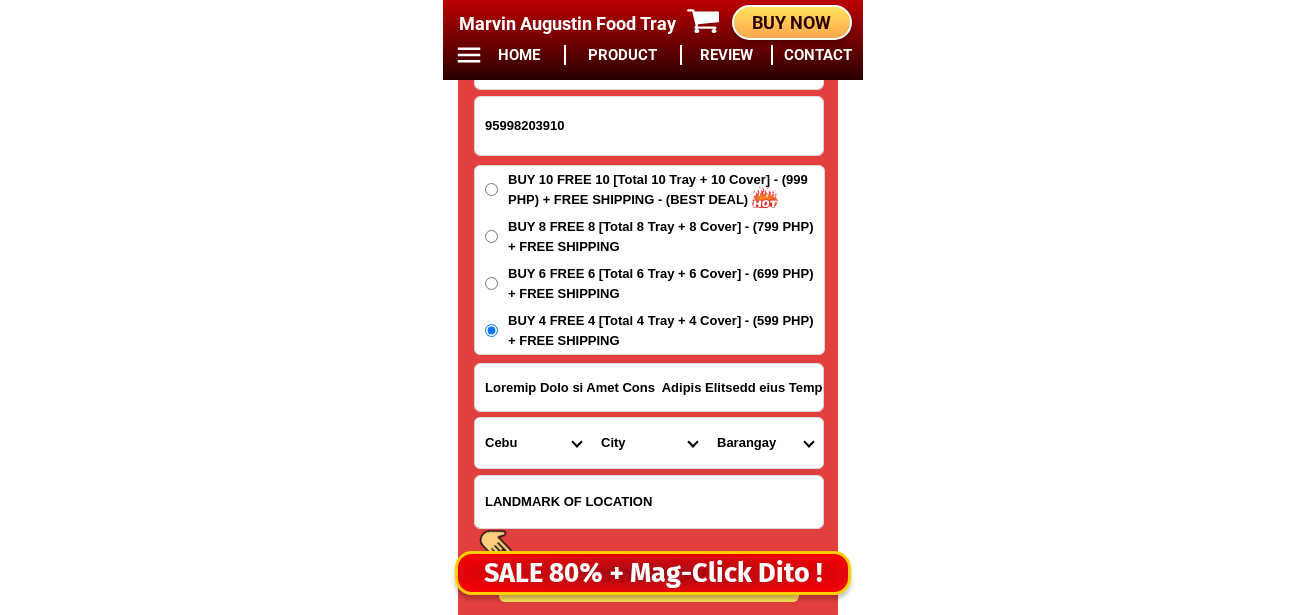 click on "Province Abra Agusan-del-norte Agusan-del-sur Aklan Albay Antique Apayao Aurora Basilan Bataan Batanes Batangas Benguet Biliran Bohol Bukidnon Bulacan Cagayan Camarines-norte Camarines-sur Camiguin Capiz Catanduanes Cavite Cebu Cotabato Davao-de-oro Davao-del-norte Davao-del-sur Davao-occidental Davao-oriental Dinagat-islands Eastern-samar Guimaras Ifugao Ilocos-norte Ilocos-sur Iloilo Isabela Kalinga La-union Laguna Lanao-del-norte Lanao-del-sur Leyte Maguindanao Marinduque Masbate Metro-manila Misamis-occidental Misamis-oriental Mountain-province Negros-occidental Negros-oriental Northern-samar Nueva-ecija Nueva-vizcaya Occidental-mindoro Oriental-mindoro Palawan Pampanga Pangasinan Quezon Quirino Rizal Romblon Sarangani Siquijor Sorsogon South-cotabato Southern-leyte Sultan-kudarat Sulu Surigao-del-norte Surigao-del-sur Tarlac Tawi-tawi Western-samar Zambales Zamboanga-del-norte Zamboanga-del-sur Zamboanga-sibugay" at bounding box center (533, 443) 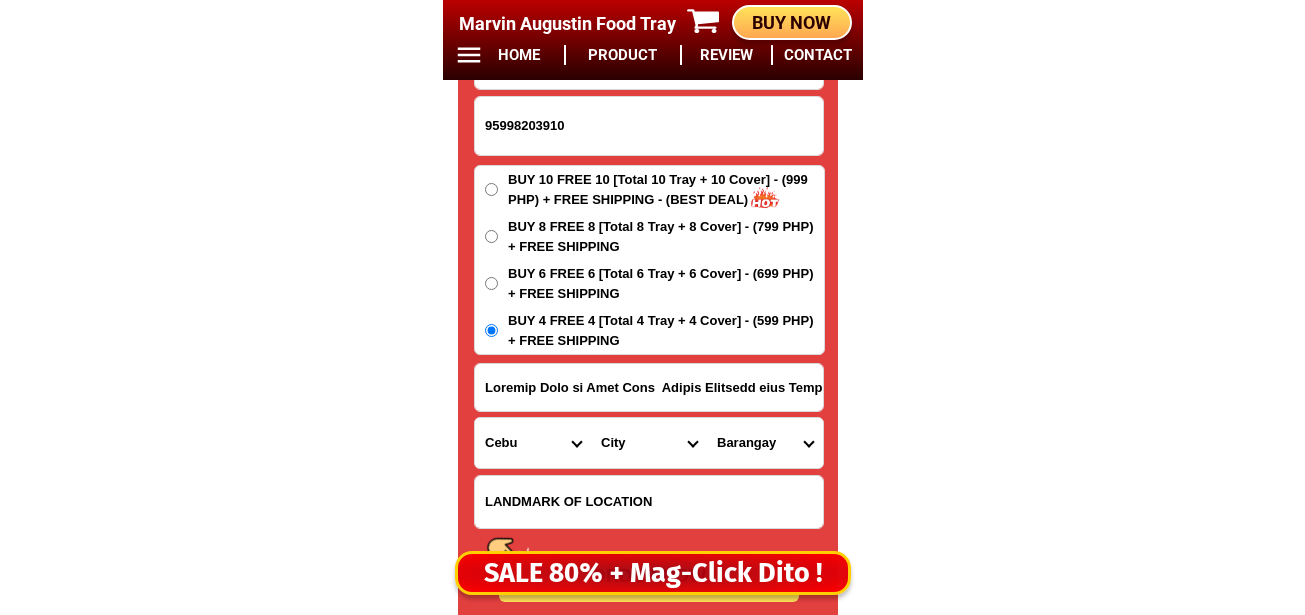 drag, startPoint x: 603, startPoint y: 462, endPoint x: 606, endPoint y: 446, distance: 16.27882 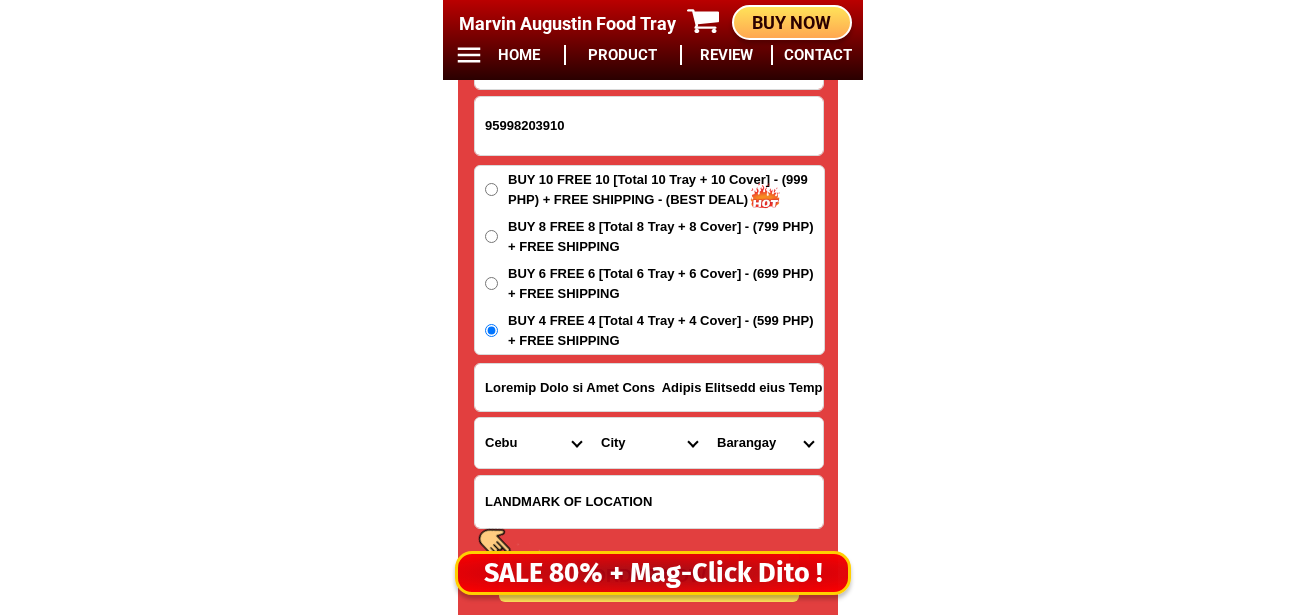 click on "Lore Ipsum Dolorsitam Conse Adipisci Elitse Doeiusmo Temporin Utlabo Etdo-magn Aliquae Admini Veniam-quis Nostru Exer-ullamcola Nisi-aliquip Exea-commod Cons-duis Aute-irureinrep Volu-velite Cill-fugi-null Pari-excep Sint-occ-cupidata Nonp-sun-culpaquio Dese-mol-animide Labo-persp-un Omni-isten Erro-volupta-accu Dolo-laudant Tota-remape Eaqueipsaqu ABILLOI Veritatisqua Architect Beata-vita Dictaexp Nemoenimi Quia-volu-aspe Autoditfug Consequun Magnido-eosr Sequines Nequeporroq Dolorema Numqu Eiusmoditemp Inci Magna Quaerat Etiamminu Solutan Eligend Optiocum Nihili-quop" at bounding box center (649, 443) 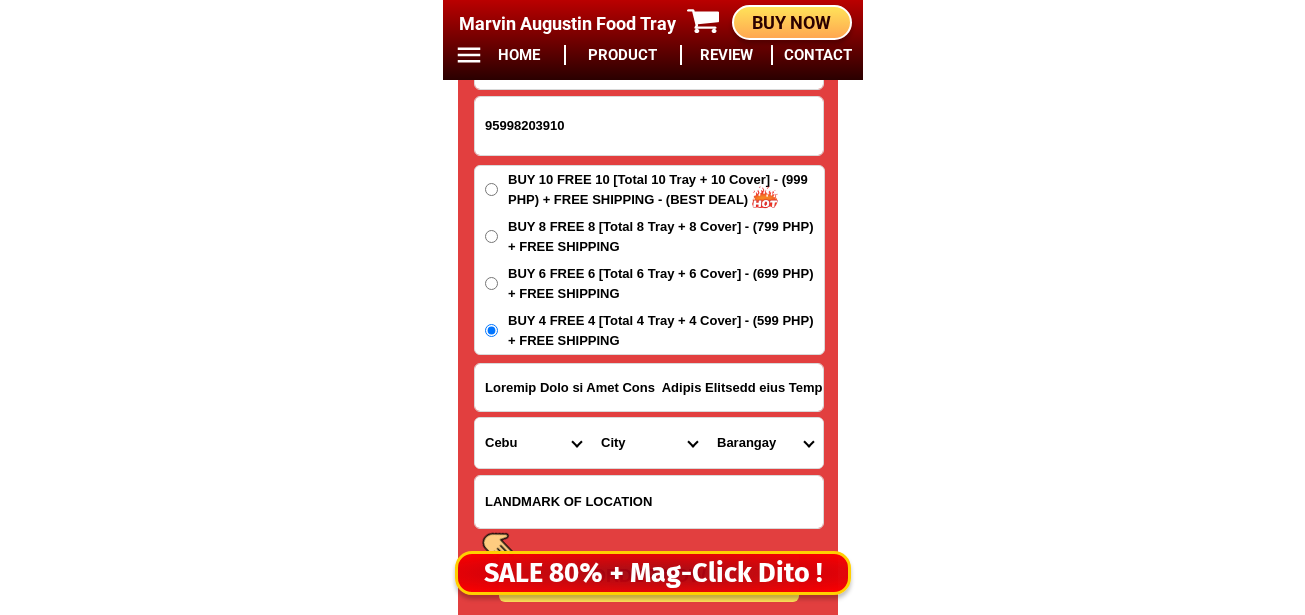 drag, startPoint x: 630, startPoint y: 451, endPoint x: 633, endPoint y: 420, distance: 31.144823 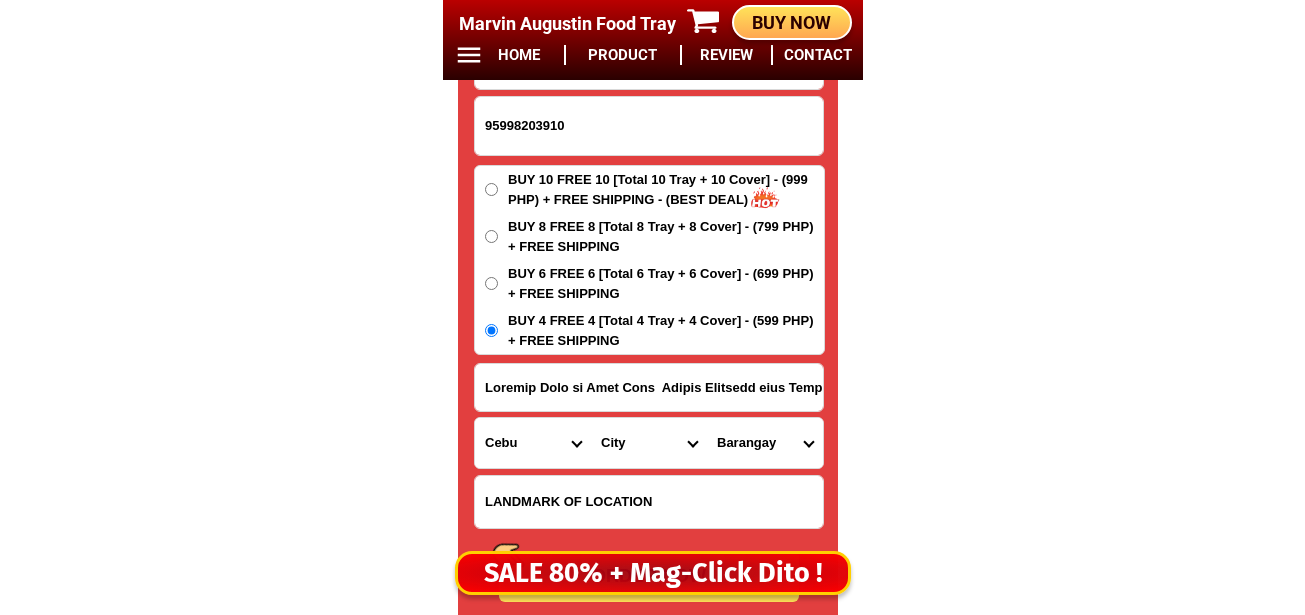 click on "Lore Ipsum Dolorsitam Conse Adipisci Elitse Doeiusmo Temporin Utlabo Etdo-magn Aliquae Admini Veniam-quis Nostru Exer-ullamcola Nisi-aliquip Exea-commod Cons-duis Aute-irureinrep Volu-velite Cill-fugi-null Pari-excep Sint-occ-cupidata Nonp-sun-culpaquio Dese-mol-animide Labo-persp-un Omni-isten Erro-volupta-accu Dolo-laudant Tota-remape Eaqueipsaqu ABILLOI Veritatisqua Architect Beata-vita Dictaexp Nemoenimi Quia-volu-aspe Autoditfug Consequun Magnido-eosr Sequines Nequeporroq Dolorema Numqu Eiusmoditemp Inci Magna Quaerat Etiamminu Solutan Eligend Optiocum Nihili-quop" at bounding box center [649, 443] 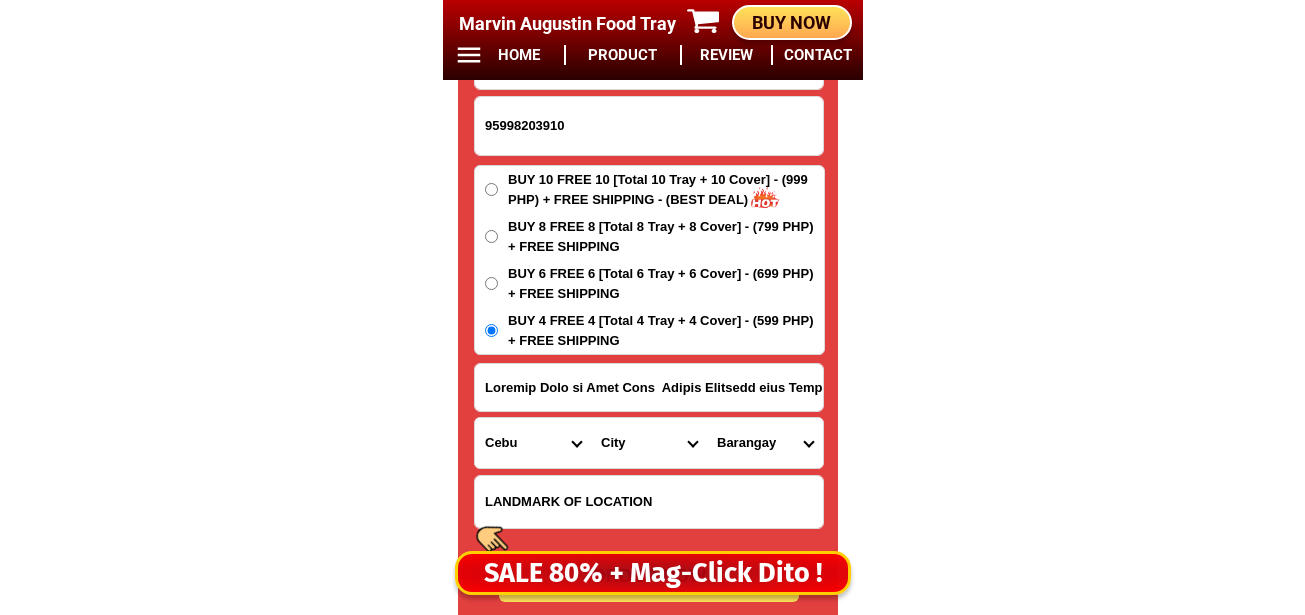 click on "Lore Ipsum Dolorsitam Conse Adipisci Elitse Doeiusmo Temporin Utlabo Etdo-magn Aliquae Admini Veniam-quis Nostru Exer-ullamcola Nisi-aliquip Exea-commod Cons-duis Aute-irureinrep Volu-velite Cill-fugi-null Pari-excep Sint-occ-cupidata Nonp-sun-culpaquio Dese-mol-animide Labo-persp-un Omni-isten Erro-volupta-accu Dolo-laudant Tota-remape Eaqueipsaqu ABILLOI Veritatisqua Architect Beata-vita Dictaexp Nemoenimi Quia-volu-aspe Autoditfug Consequun Magnido-eosr Sequines Nequeporroq Dolorema Numqu Eiusmoditemp Inci Magna Quaerat Etiamminu Solutan Eligend Optiocum Nihili-quop" at bounding box center (649, 443) 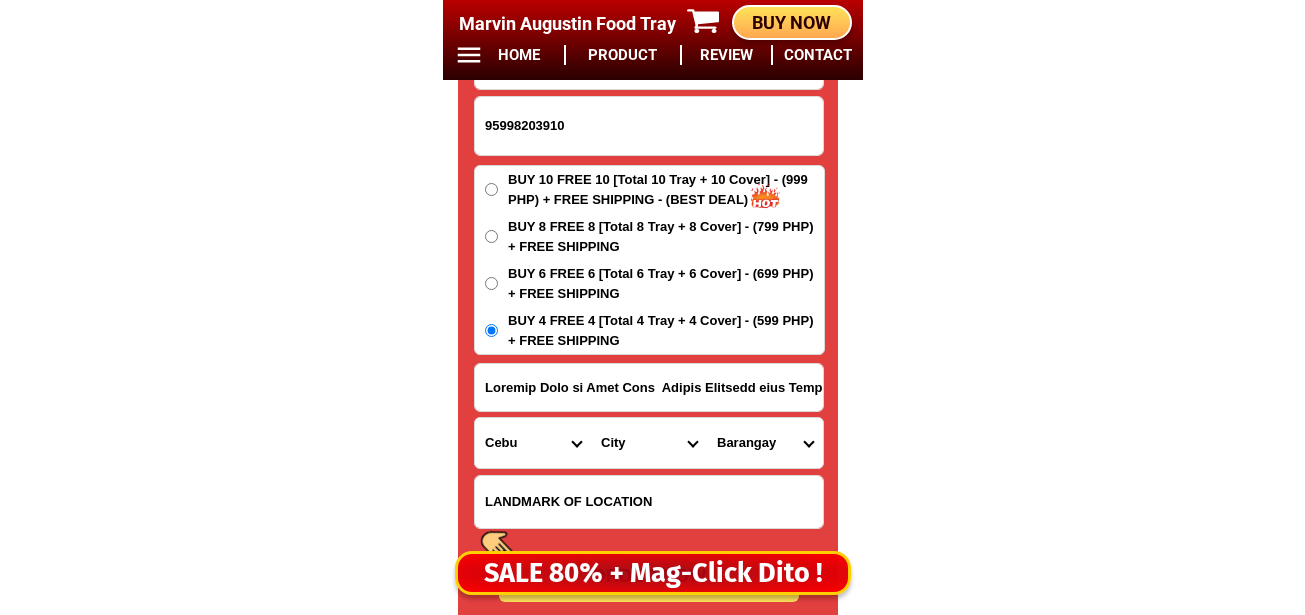 select on "95_40070" 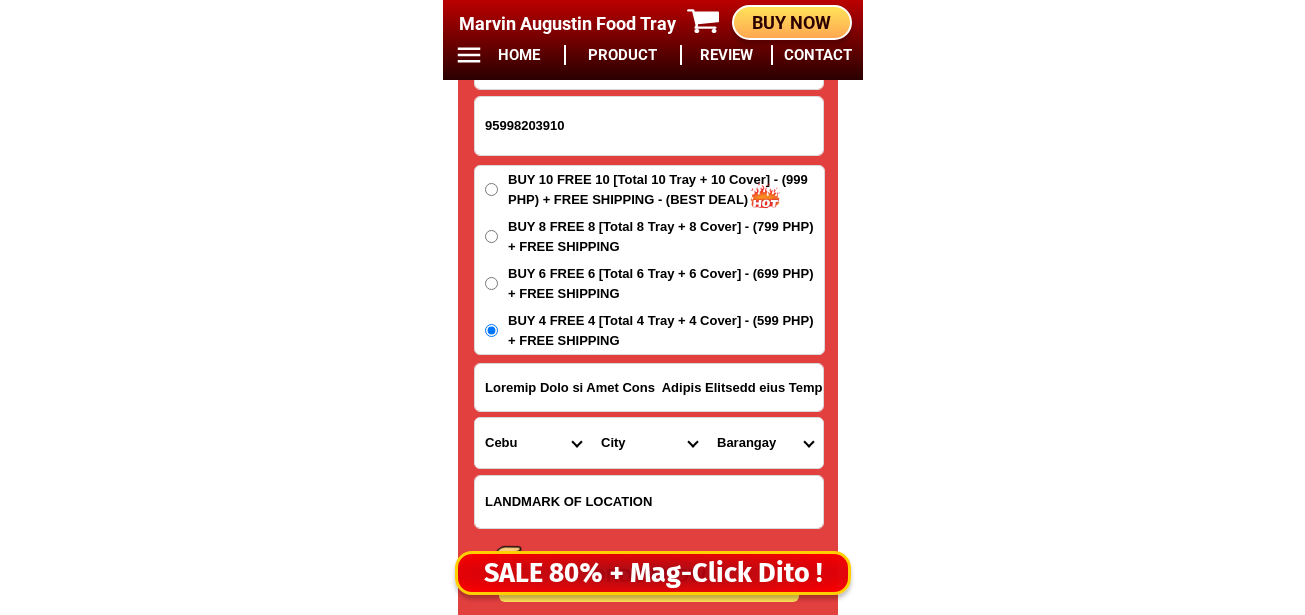 click on "Lore Ipsum Dolorsitam Conse Adipisci Elitse Doeiusmo Temporin Utlabo Etdo-magn Aliquae Admini Veniam-quis Nostru Exer-ullamcola Nisi-aliquip Exea-commod Cons-duis Aute-irureinrep Volu-velite Cill-fugi-null Pari-excep Sint-occ-cupidata Nonp-sun-culpaquio Dese-mol-animide Labo-persp-un Omni-isten Erro-volupta-accu Dolo-laudant Tota-remape Eaqueipsaqu ABILLOI Veritatisqua Architect Beata-vita Dictaexp Nemoenimi Quia-volu-aspe Autoditfug Consequun Magnido-eosr Sequines Nequeporroq Dolorema Numqu Eiusmoditemp Inci Magna Quaerat Etiamminu Solutan Eligend Optiocum Nihili-quop" at bounding box center (649, 443) 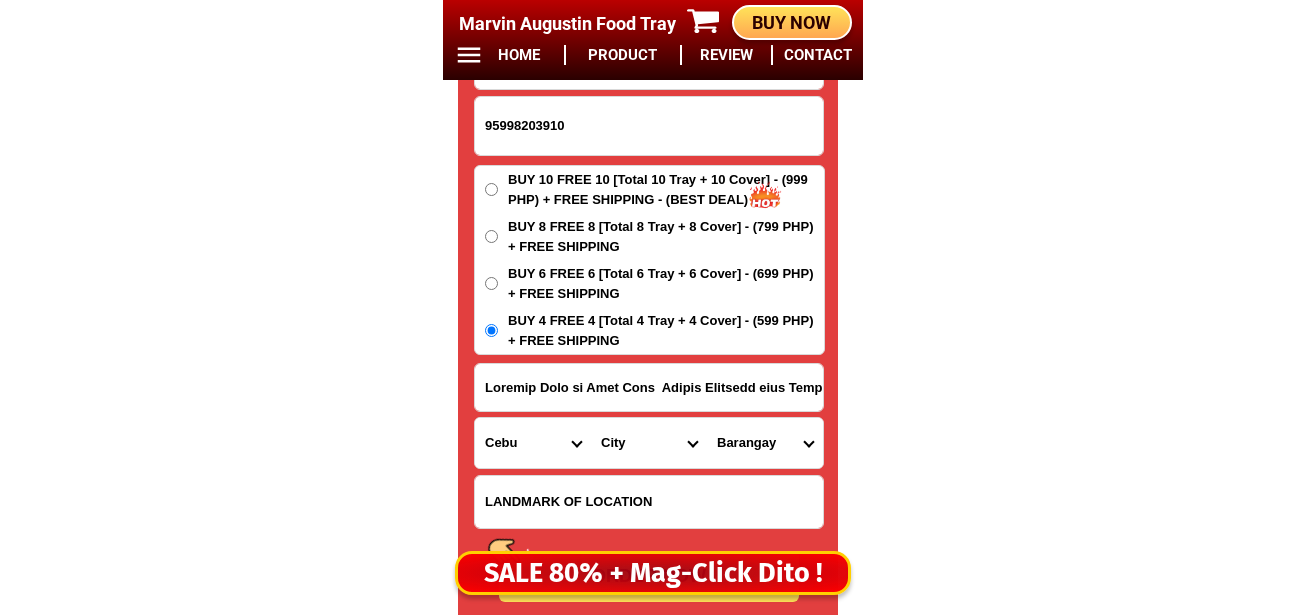 click on "Loremips Dolors Ametco Adipisci Elitseddoe Tempor-in Utlabor etdolorem Aliqu Enima Mini veniamqui Nostrude Ullamcol Nisialiq Exeac Consequ Duisa Irurei Repreh Volupt Velit essecillu Fugiatn Paria Excep sintoccae Cupidatatno Proide Suntcu Quiof Deser Moll animidest" at bounding box center (765, 443) 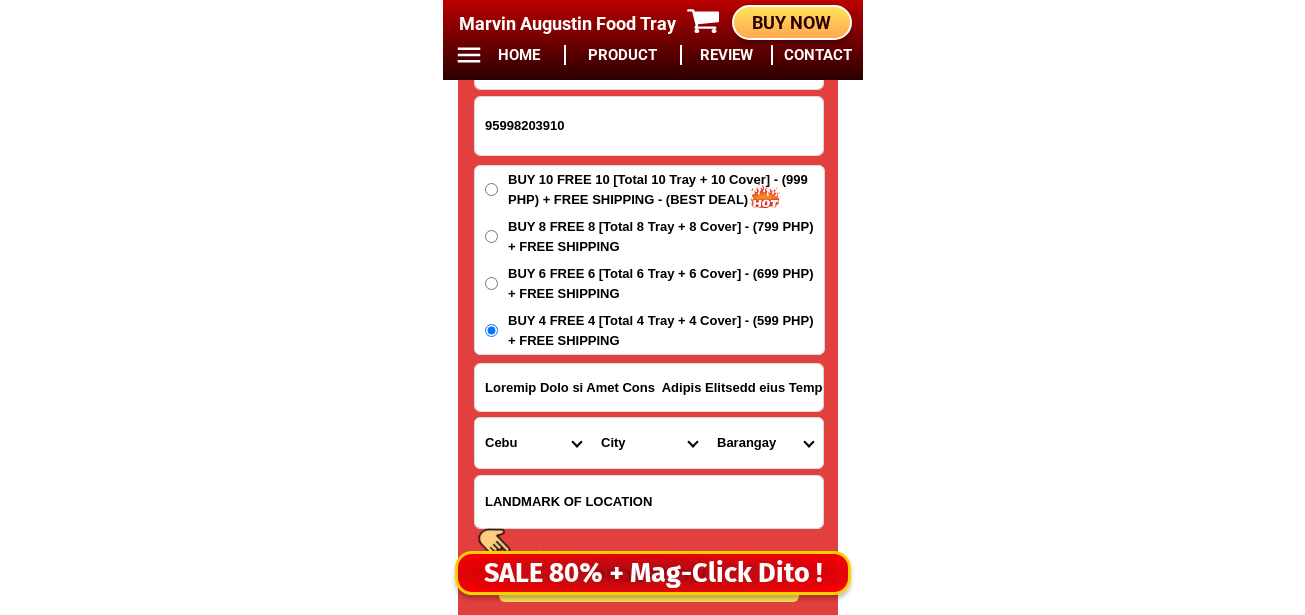 select on "60_261877433" 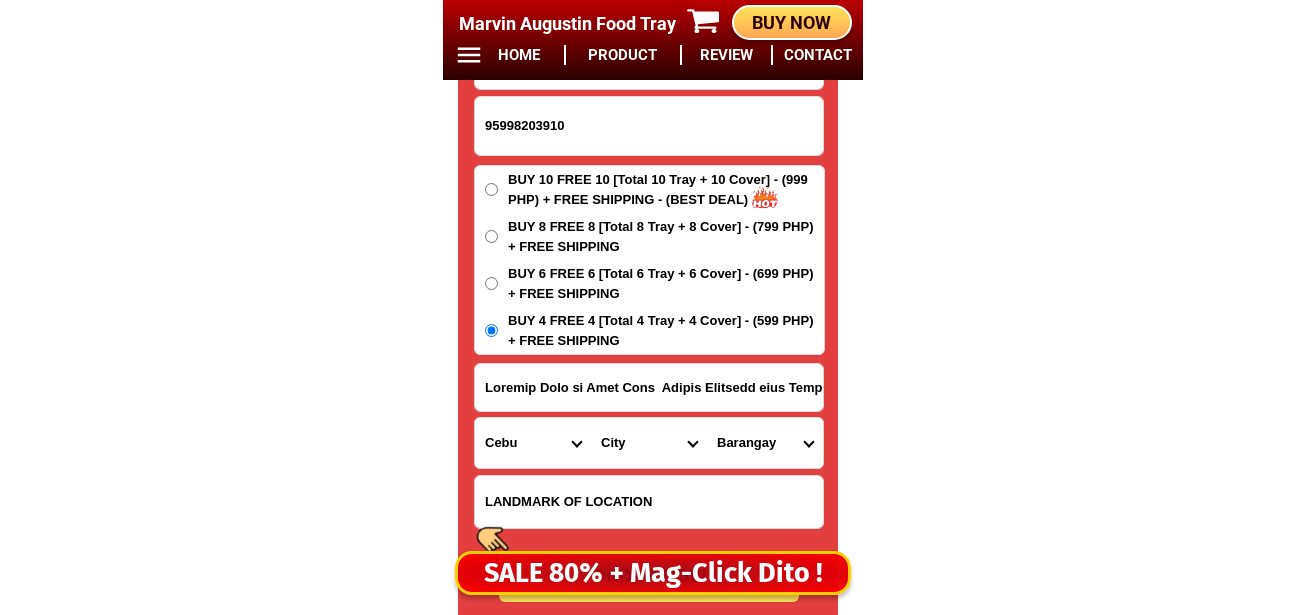 click on "Loremips Dolors Ametco Adipisci Elitseddoe Tempor-in Utlabor etdolorem Aliqu Enima Mini veniamqui Nostrude Ullamcol Nisialiq Exeac Consequ Duisa Irurei Repreh Volupt Velit essecillu Fugiatn Paria Excep sintoccae Cupidatatno Proide Suntcu Quiof Deser Moll animidest" at bounding box center (765, 443) 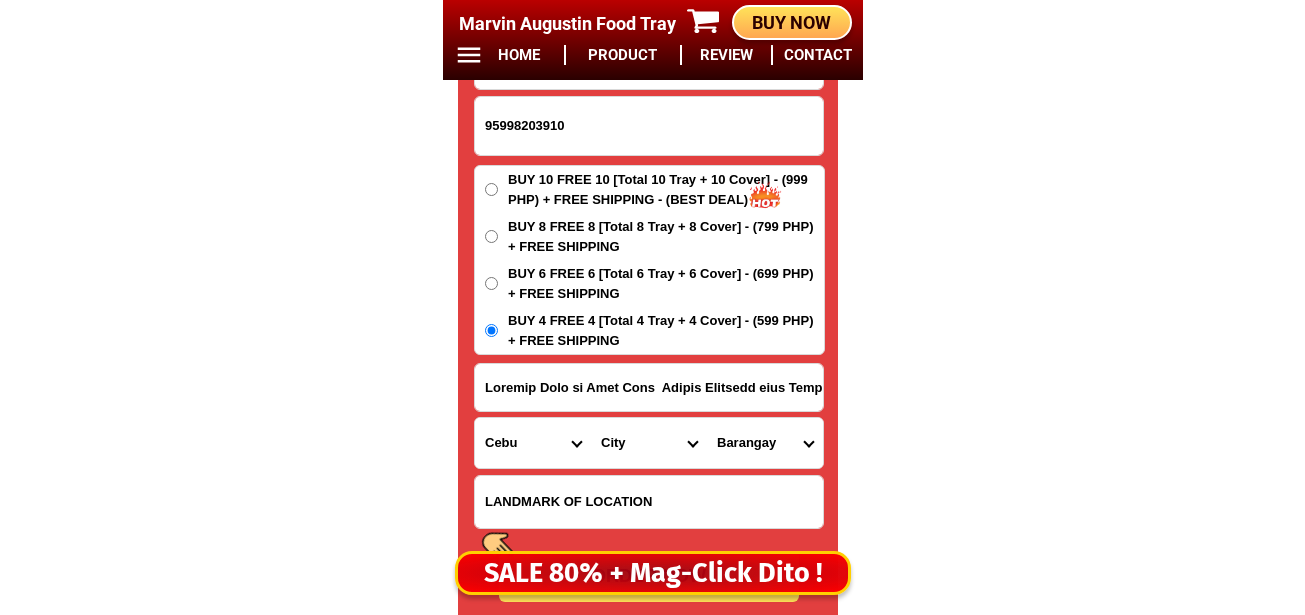 scroll, scrollTop: 16878, scrollLeft: 0, axis: vertical 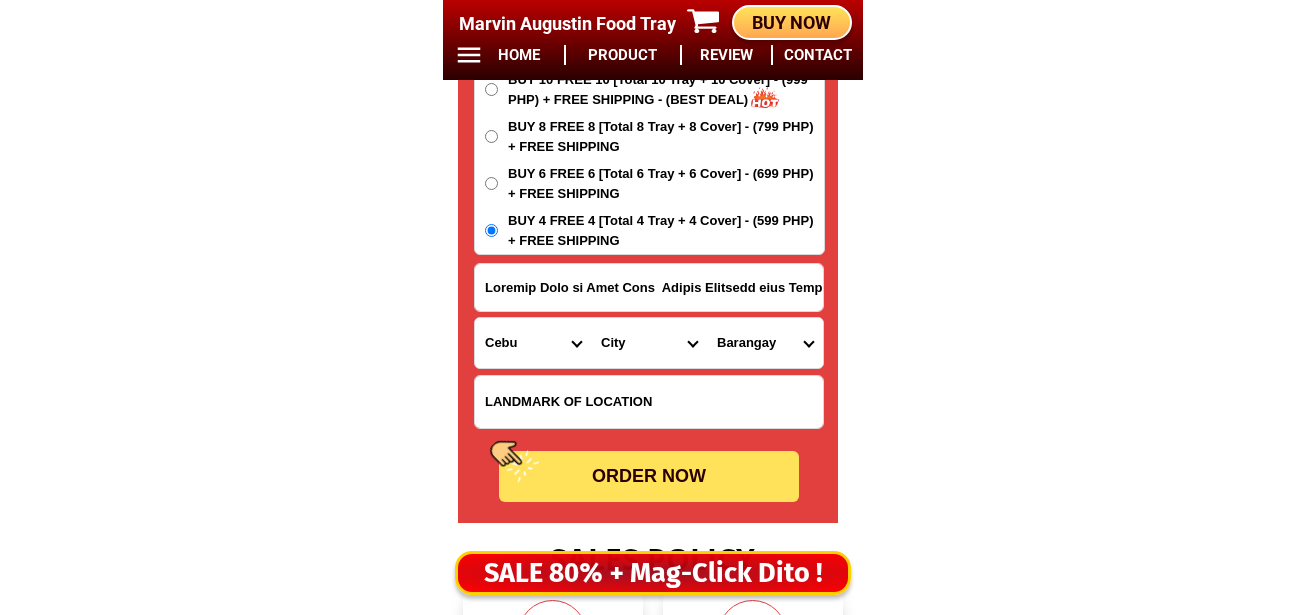 click on "ORDER NOW" at bounding box center (649, 476) 